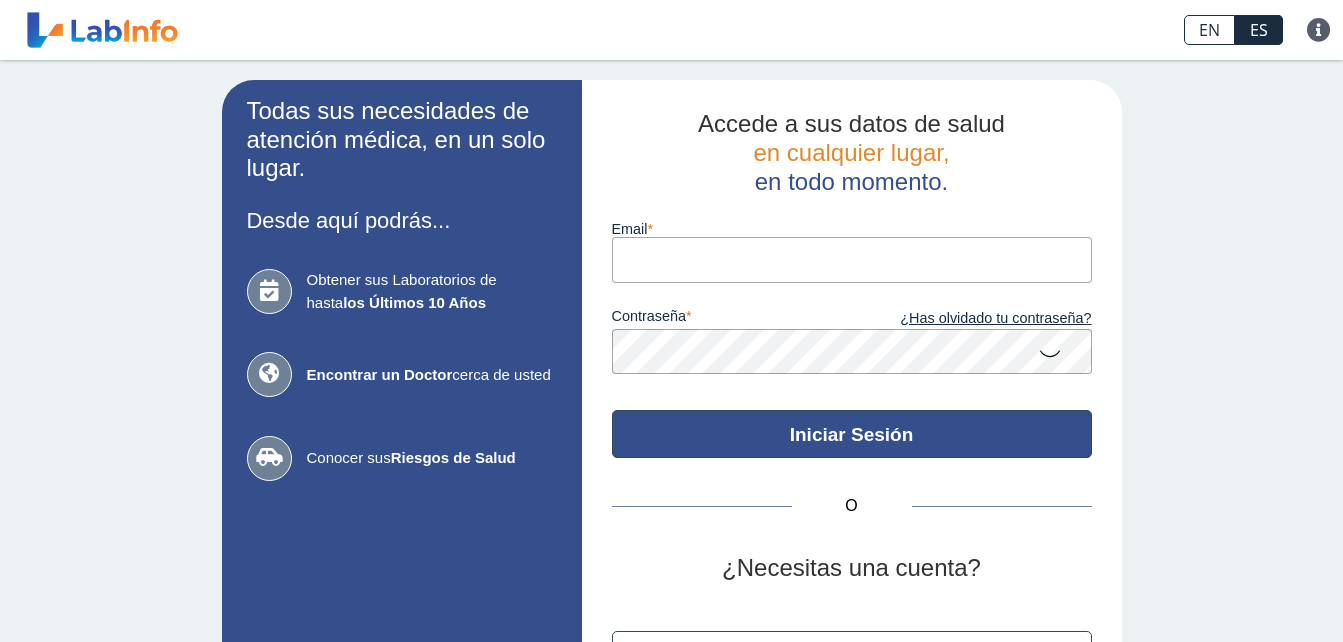 scroll, scrollTop: 0, scrollLeft: 0, axis: both 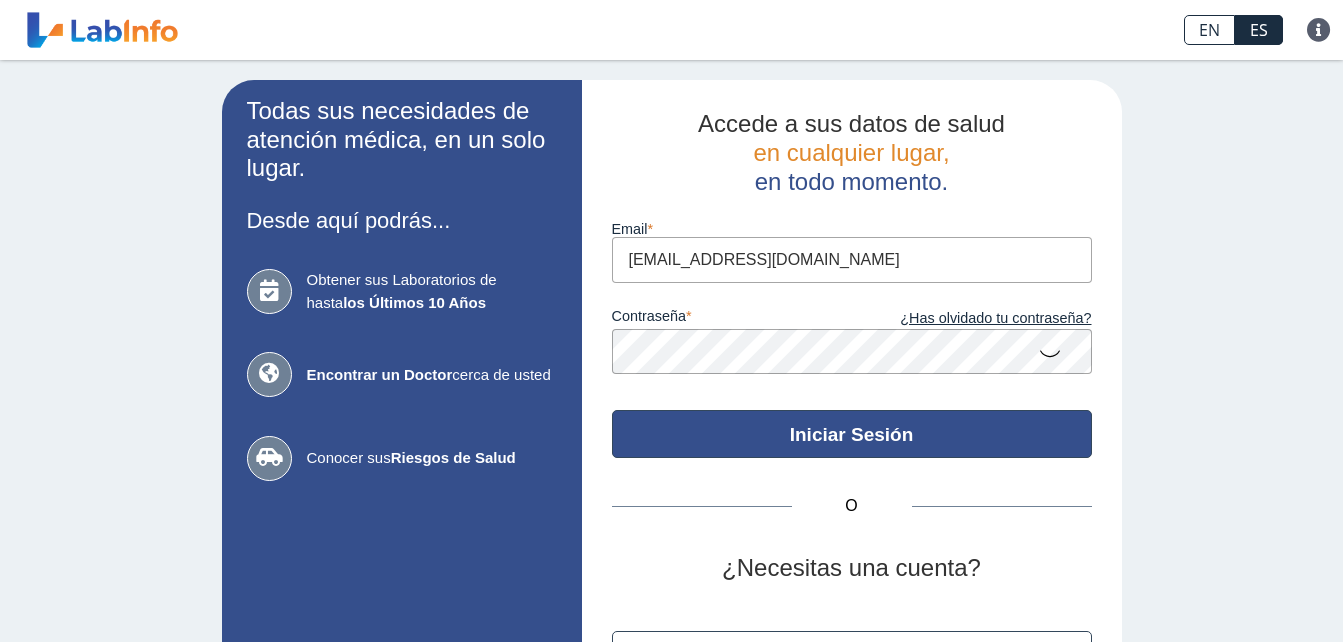 click on "Iniciar Sesión" 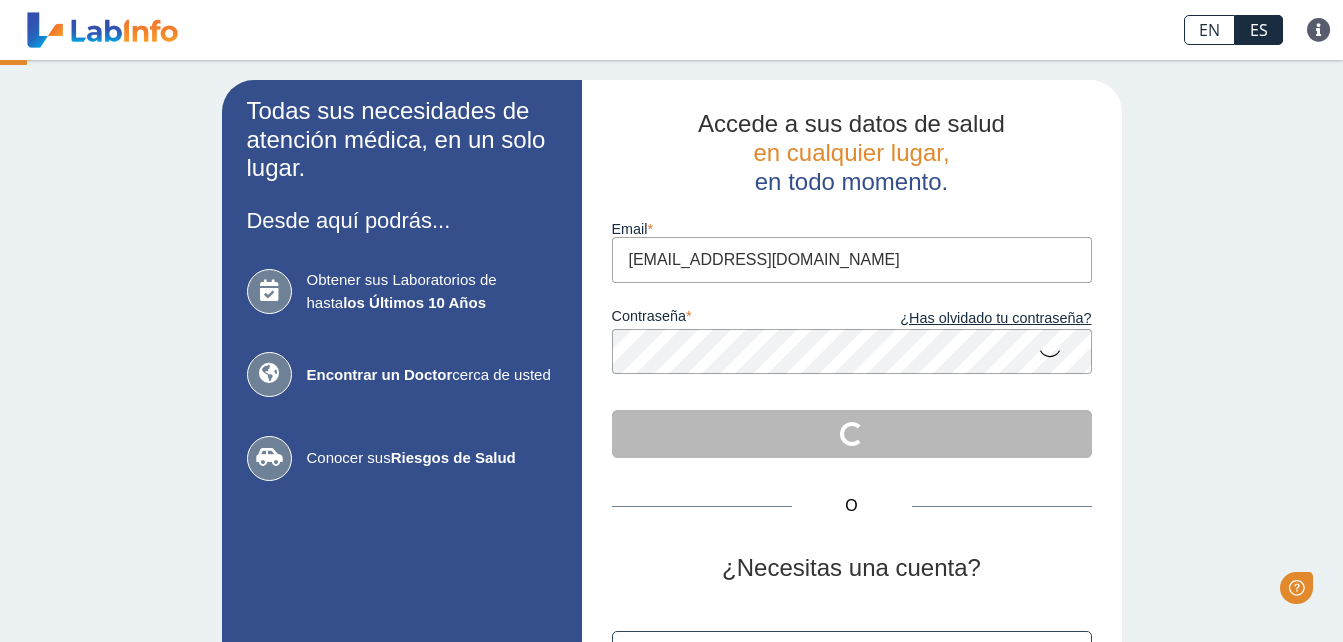 scroll, scrollTop: 0, scrollLeft: 0, axis: both 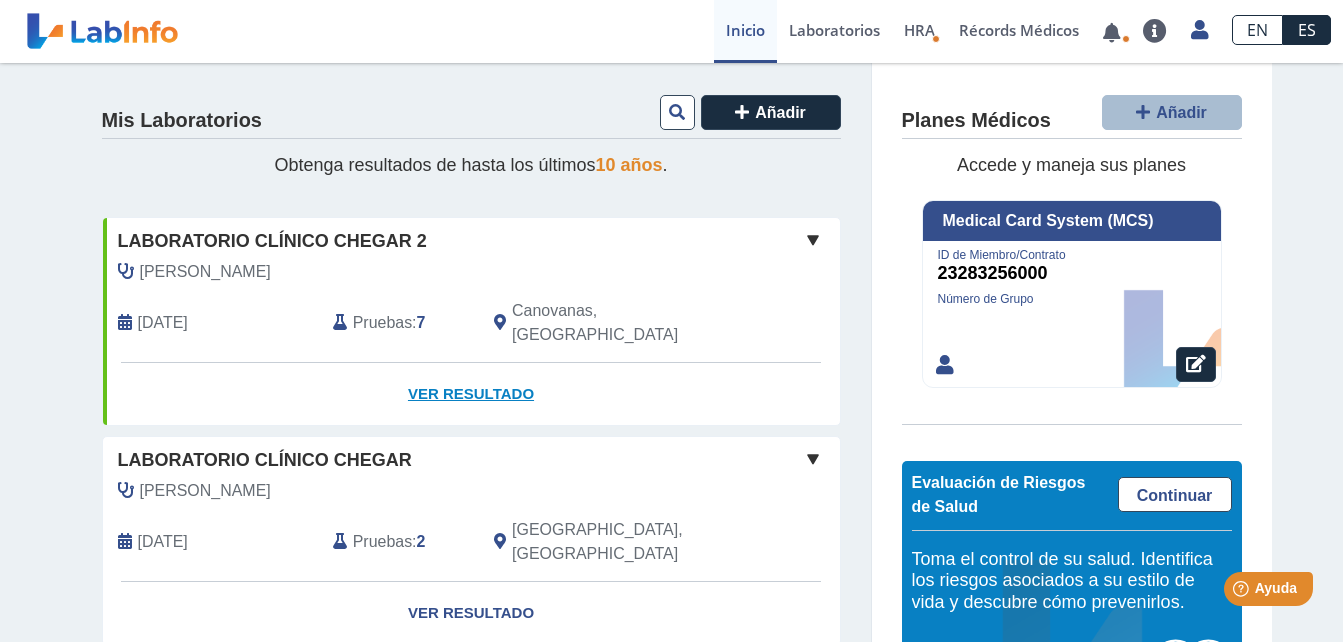 click on "Ver Resultado" 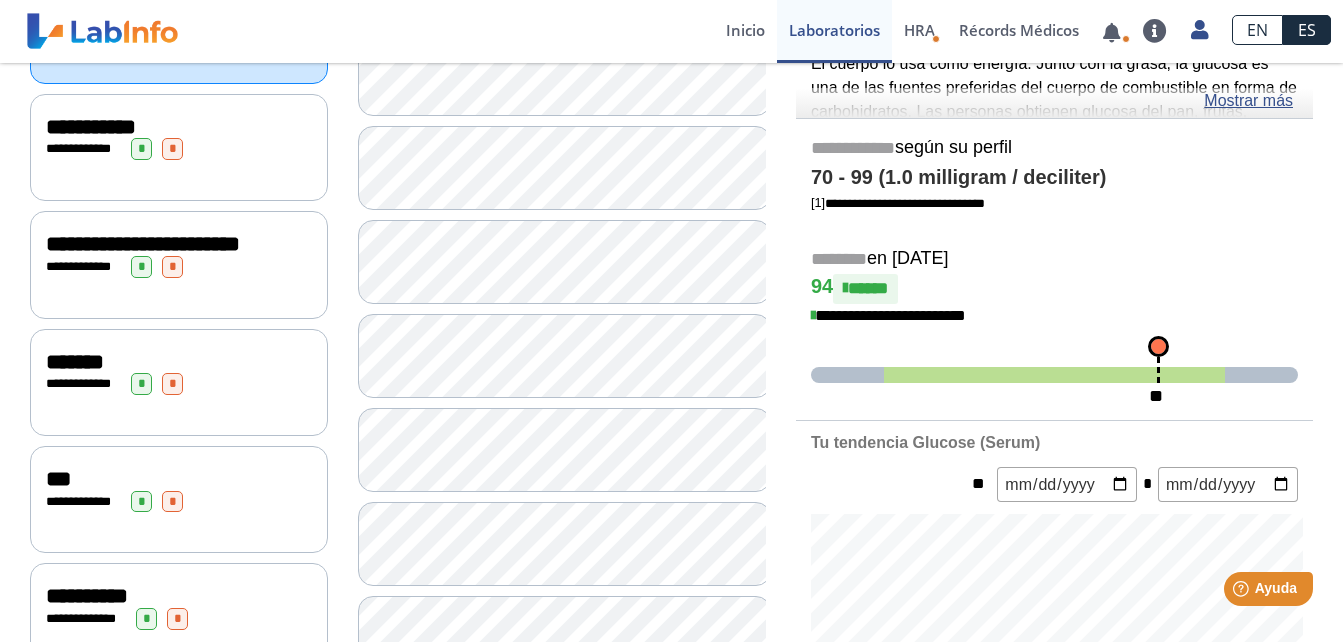 scroll, scrollTop: 36, scrollLeft: 0, axis: vertical 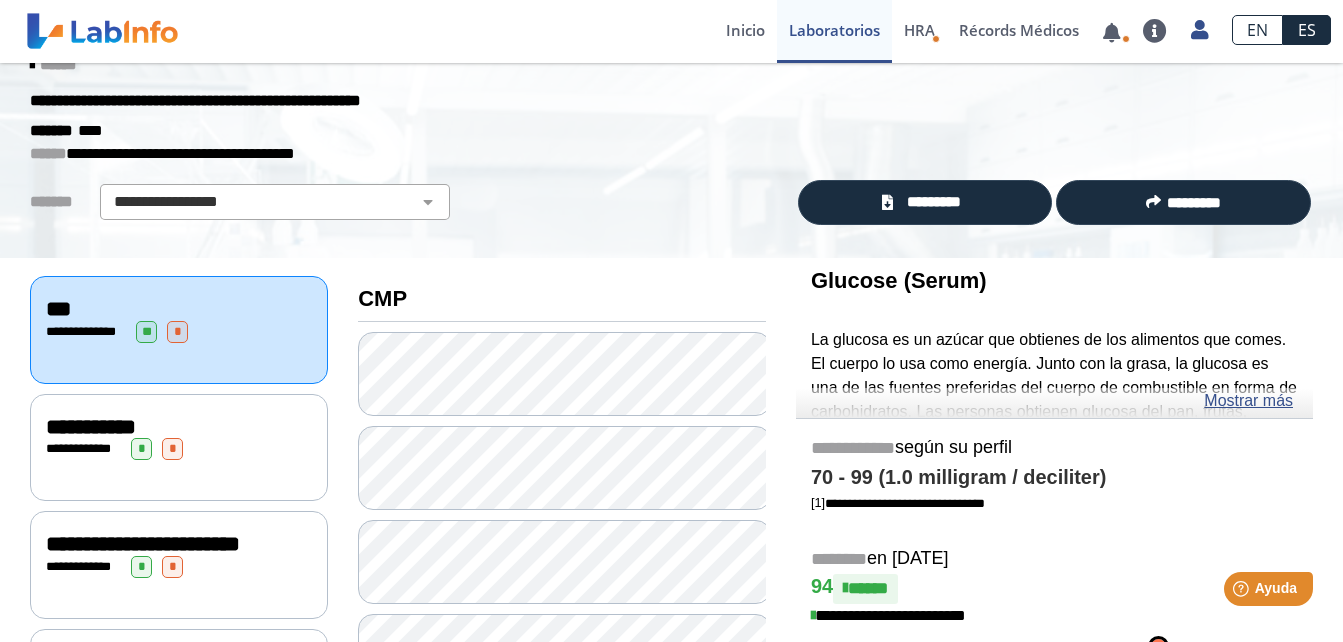click on "**********" 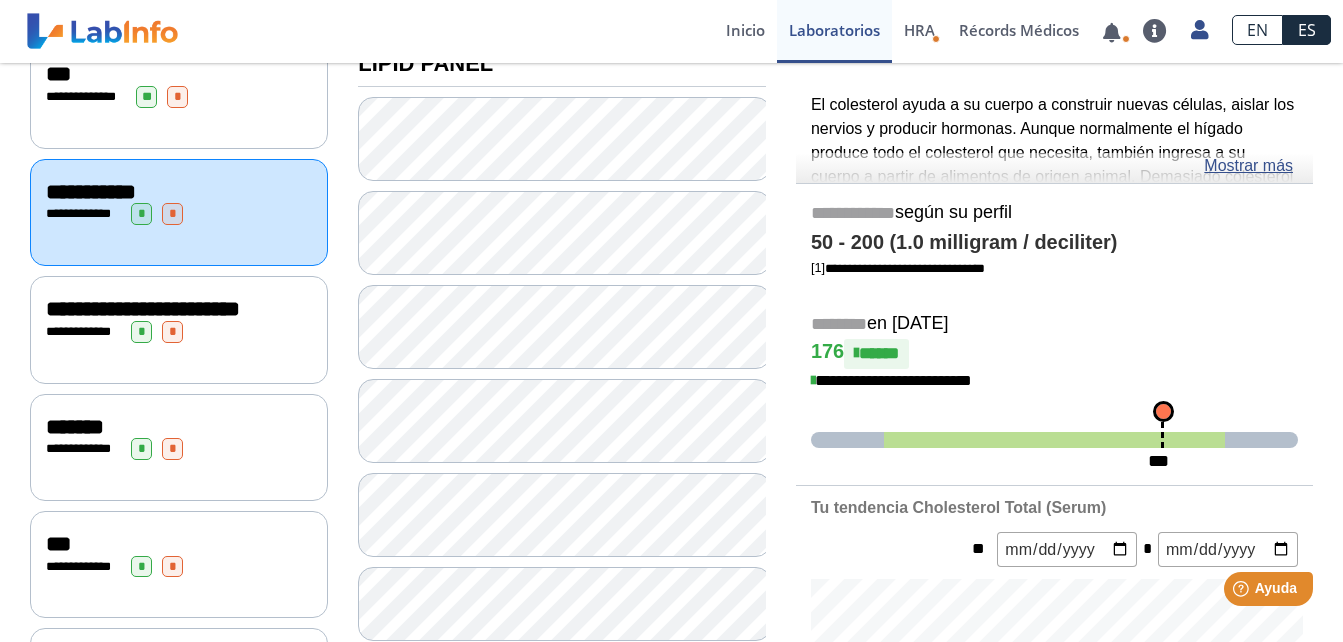 scroll, scrollTop: 236, scrollLeft: 0, axis: vertical 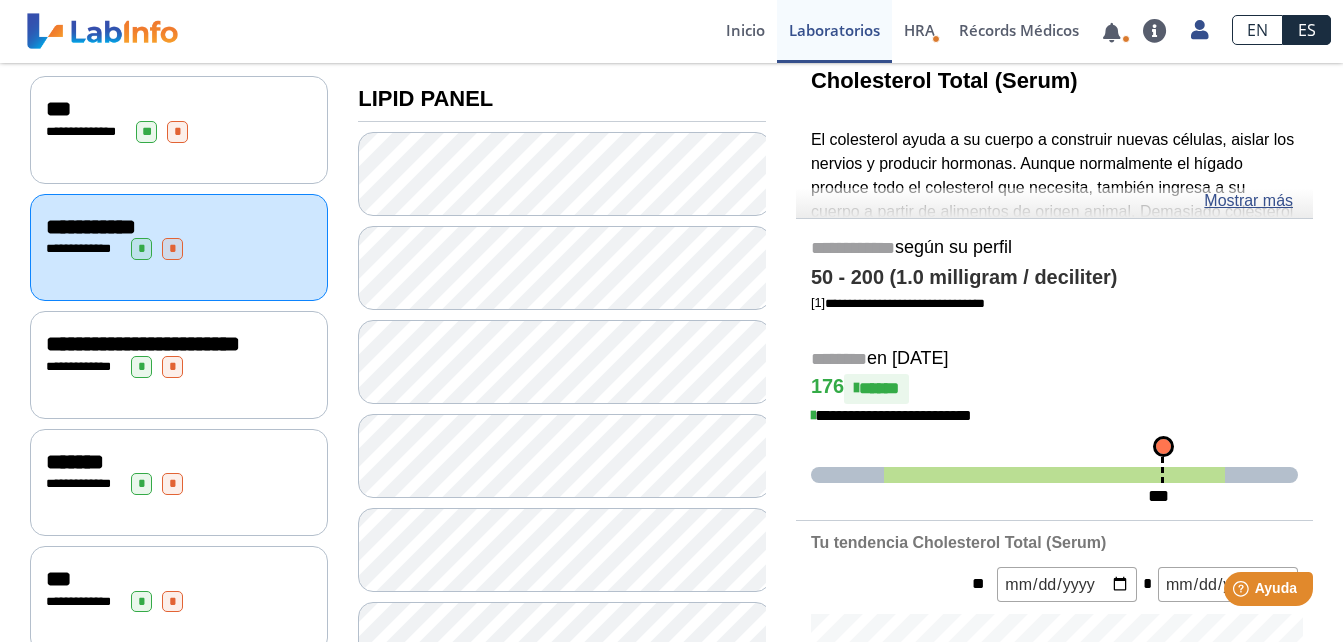 click on "**********" 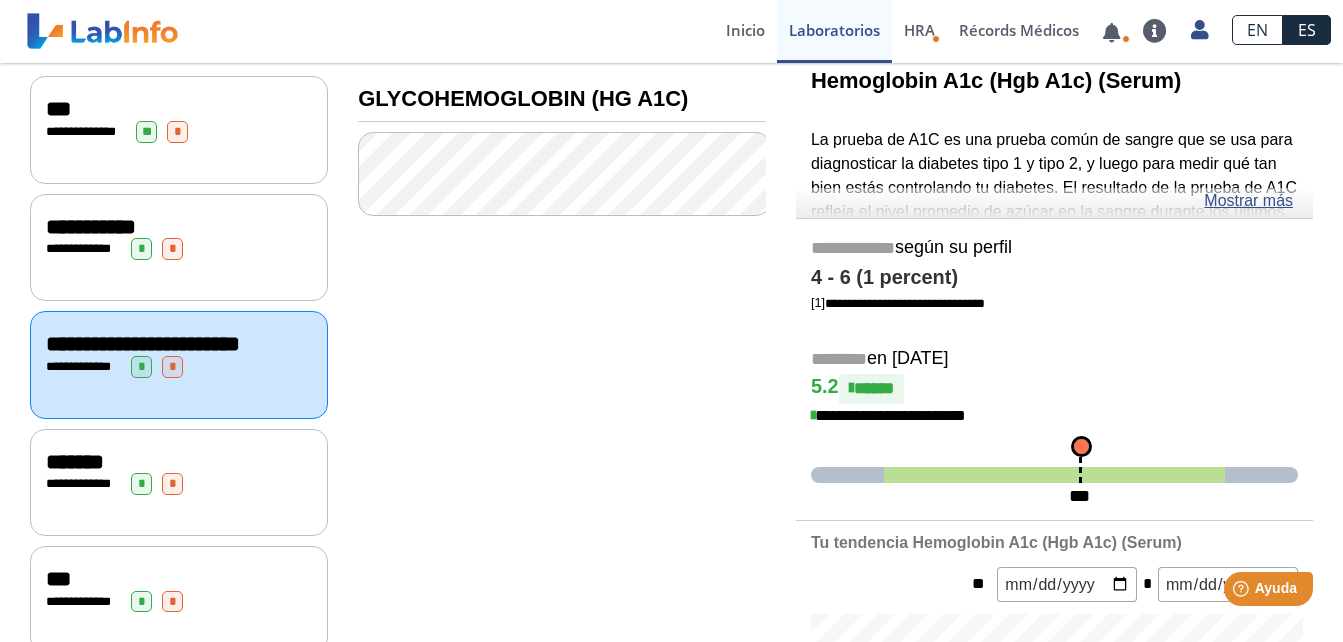 click on "*******" 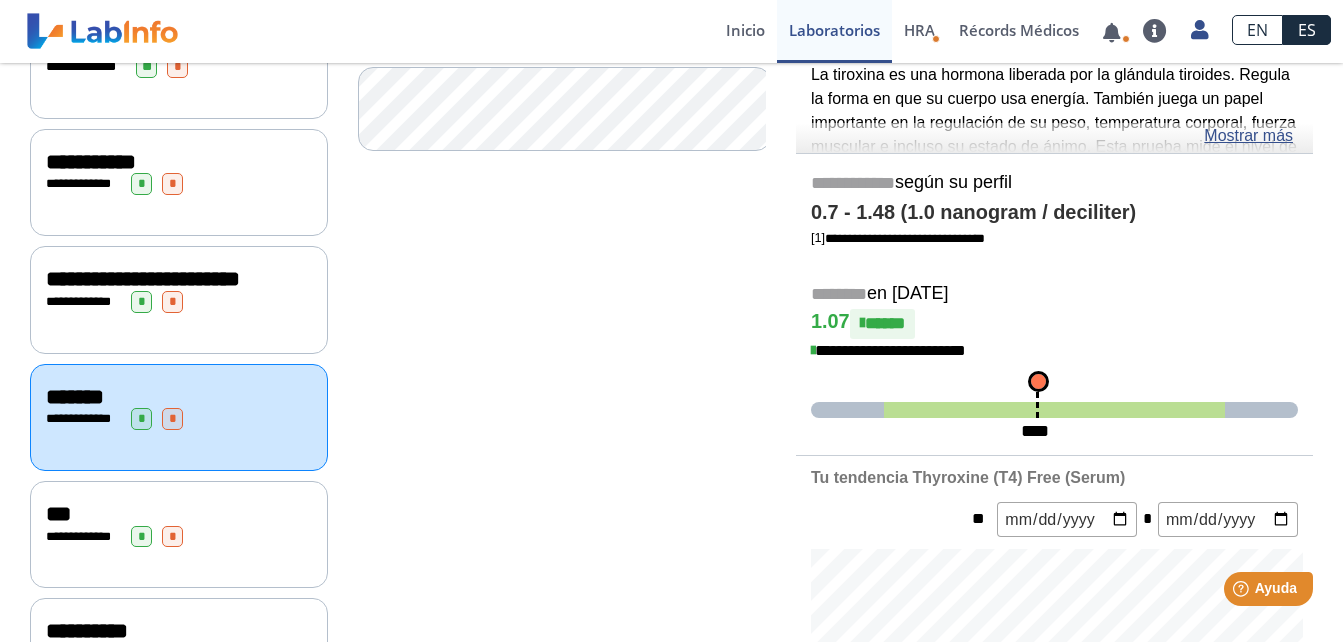 scroll, scrollTop: 336, scrollLeft: 0, axis: vertical 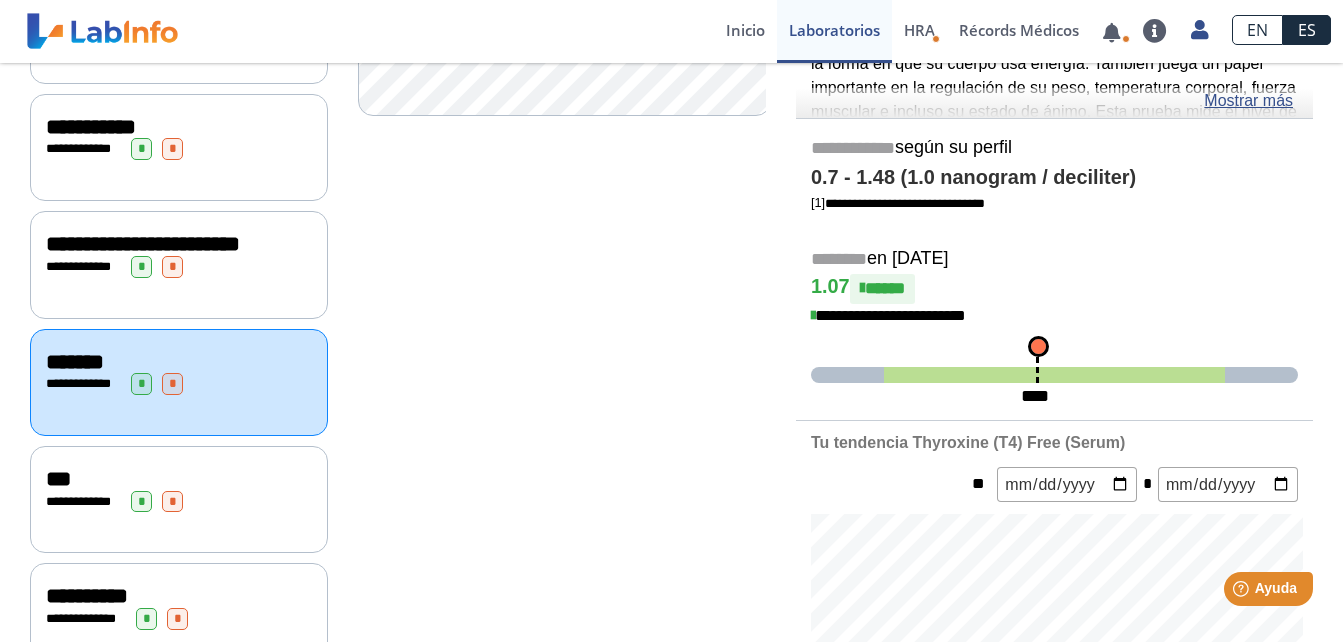 click on "***" 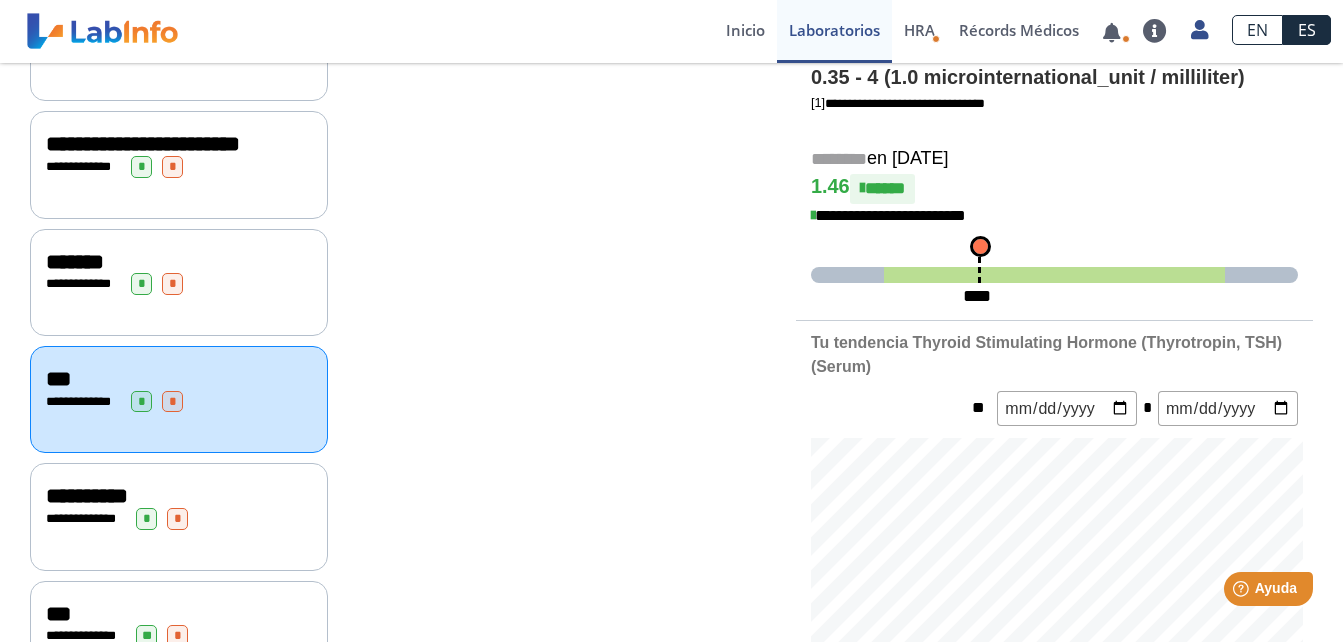 scroll, scrollTop: 536, scrollLeft: 0, axis: vertical 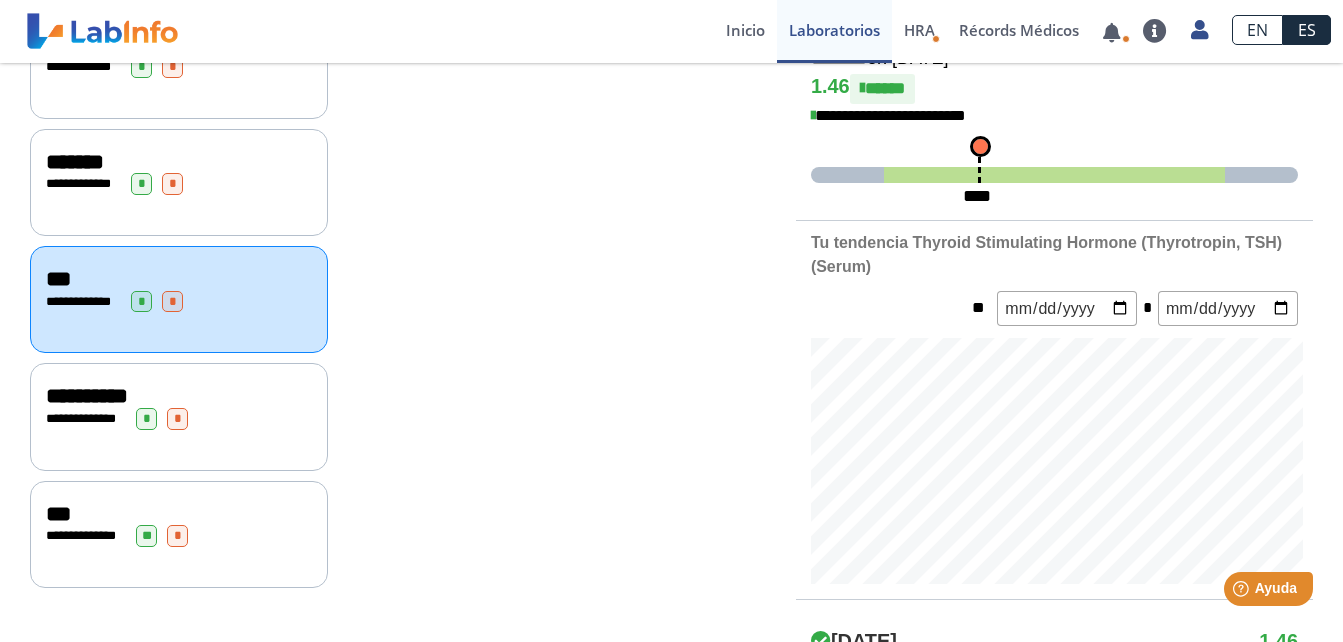 click on "*" 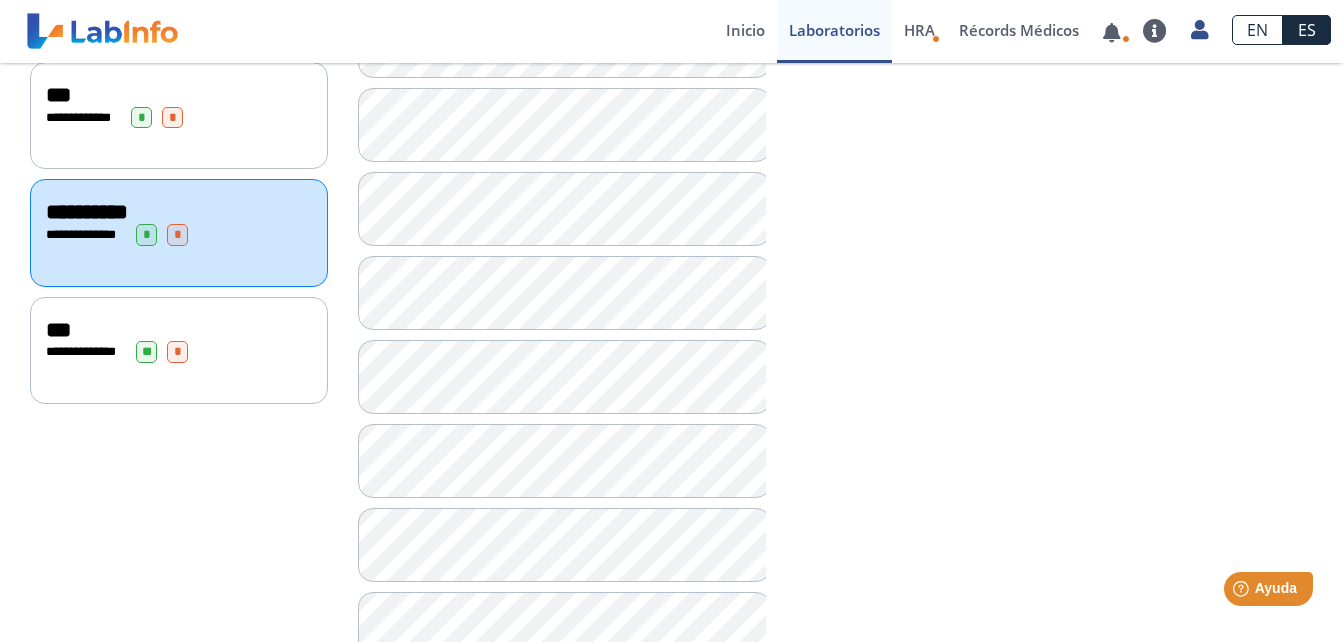 scroll, scrollTop: 713, scrollLeft: 0, axis: vertical 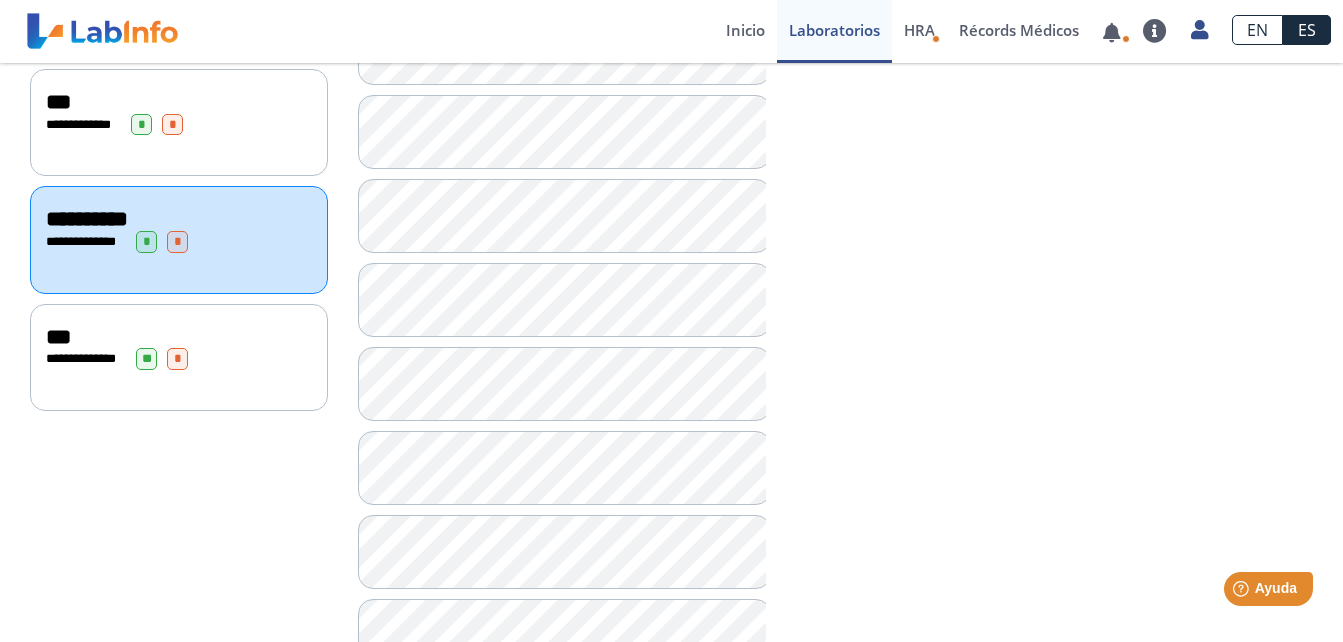 click on "**********" 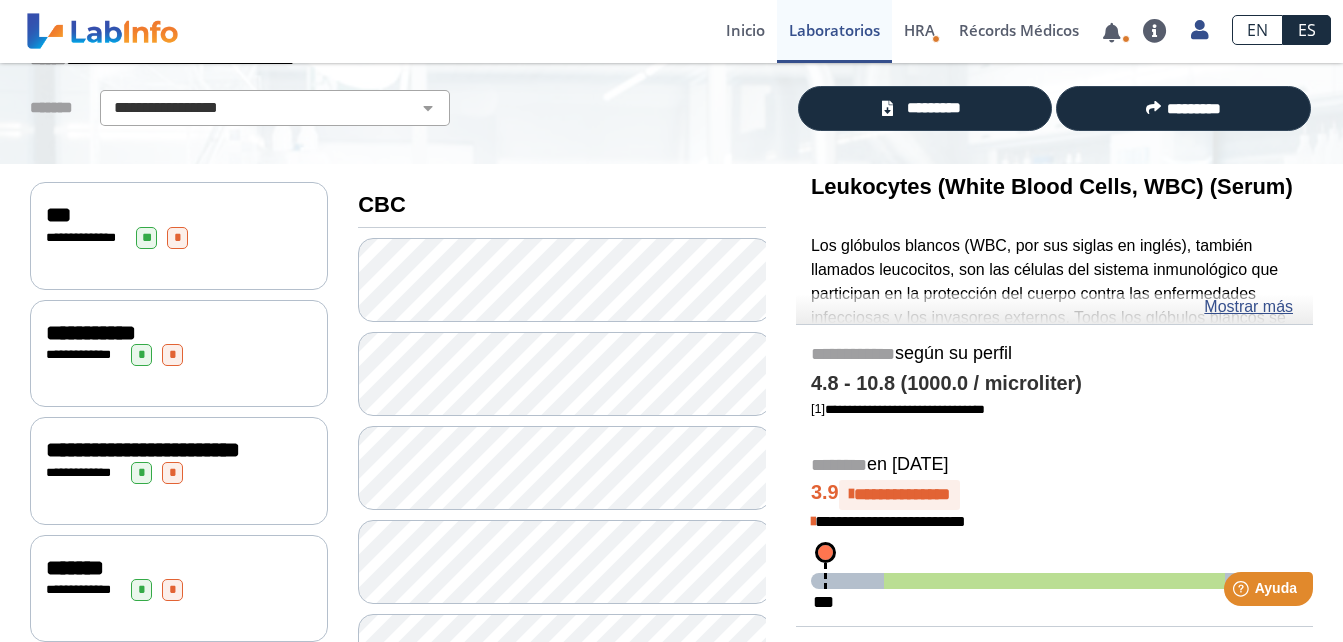 scroll, scrollTop: 113, scrollLeft: 0, axis: vertical 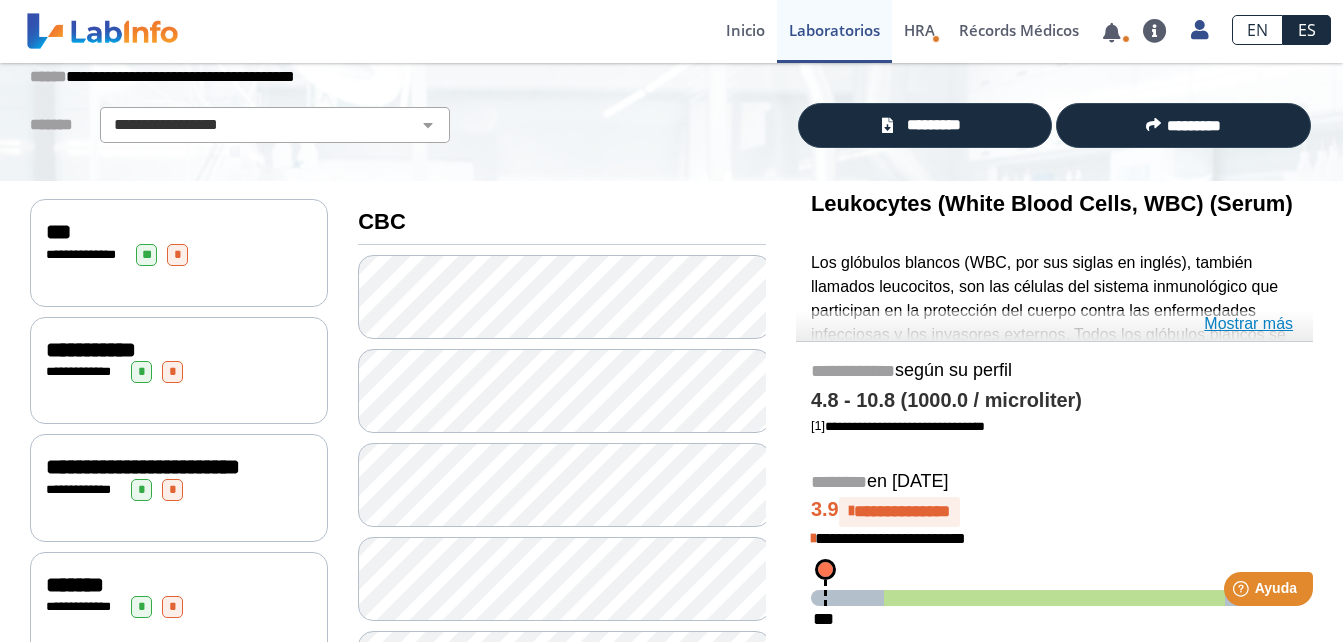 click on "Mostrar más" 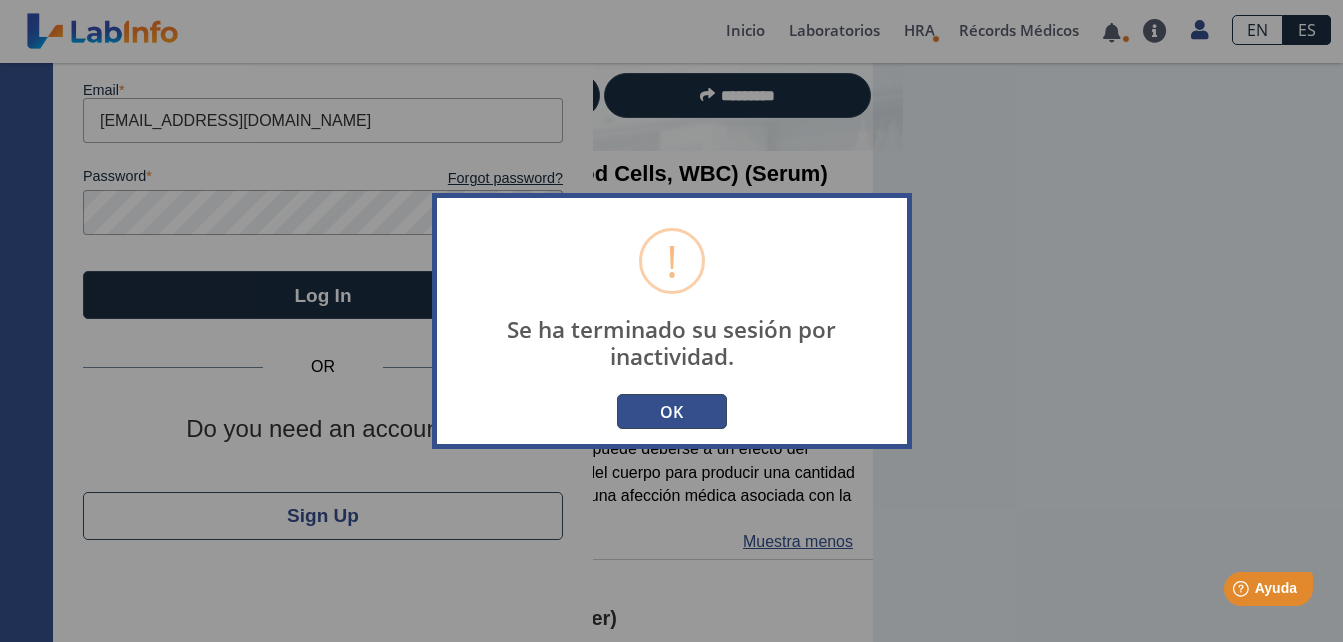 type on "myruiz05@gmail.com" 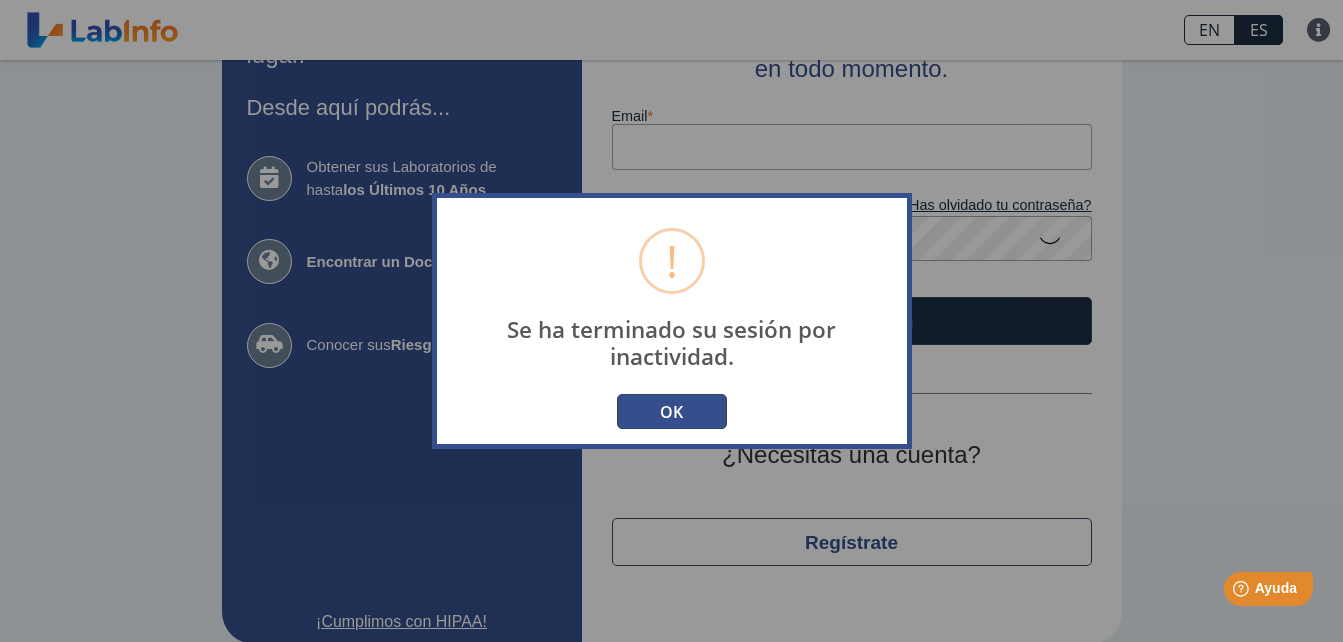 click on "OK" at bounding box center [672, 411] 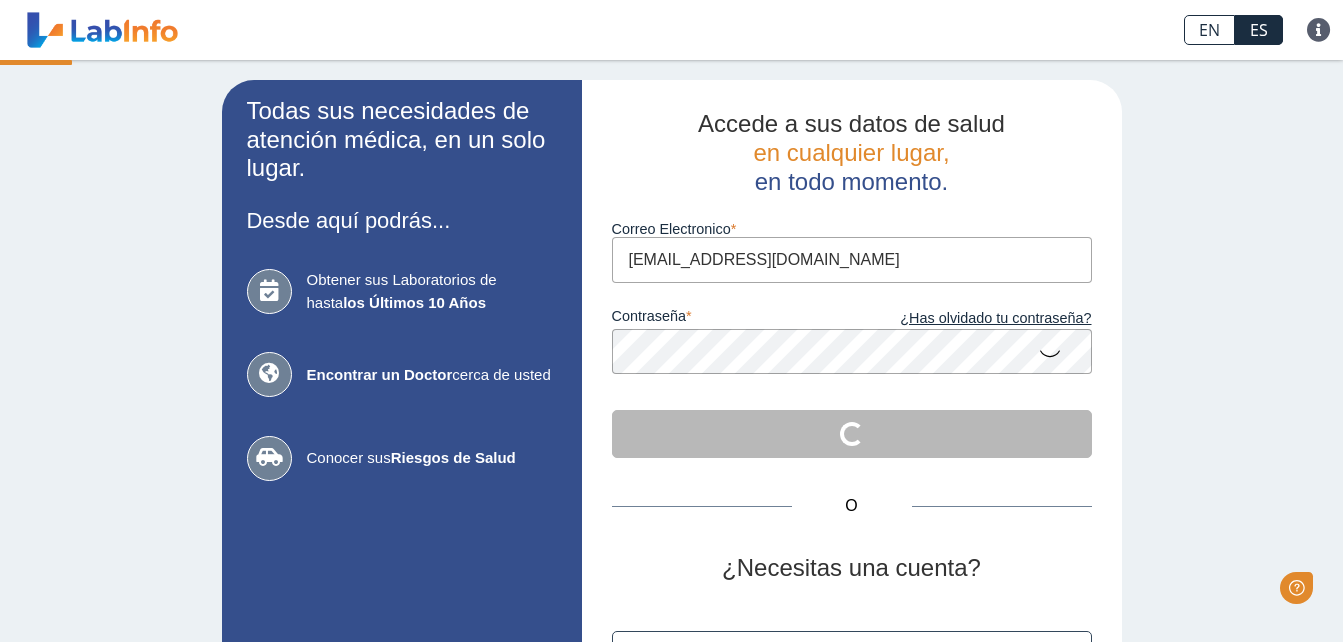 scroll, scrollTop: 0, scrollLeft: 0, axis: both 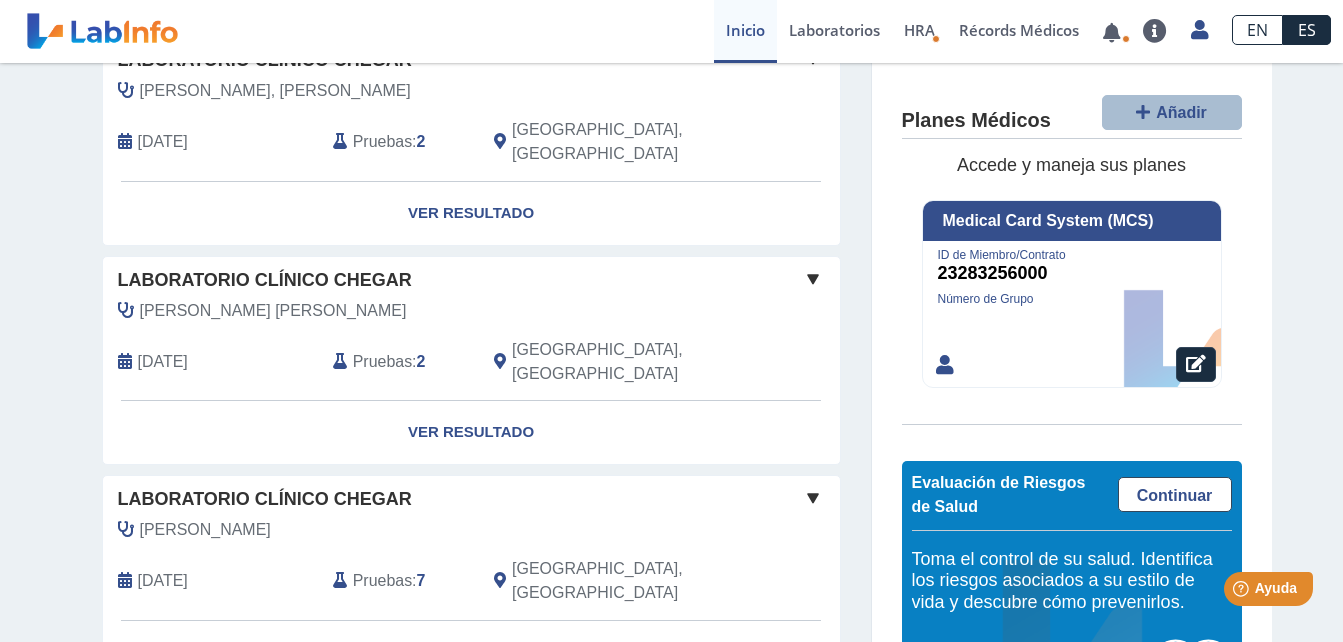 click on "Ver Resultado" 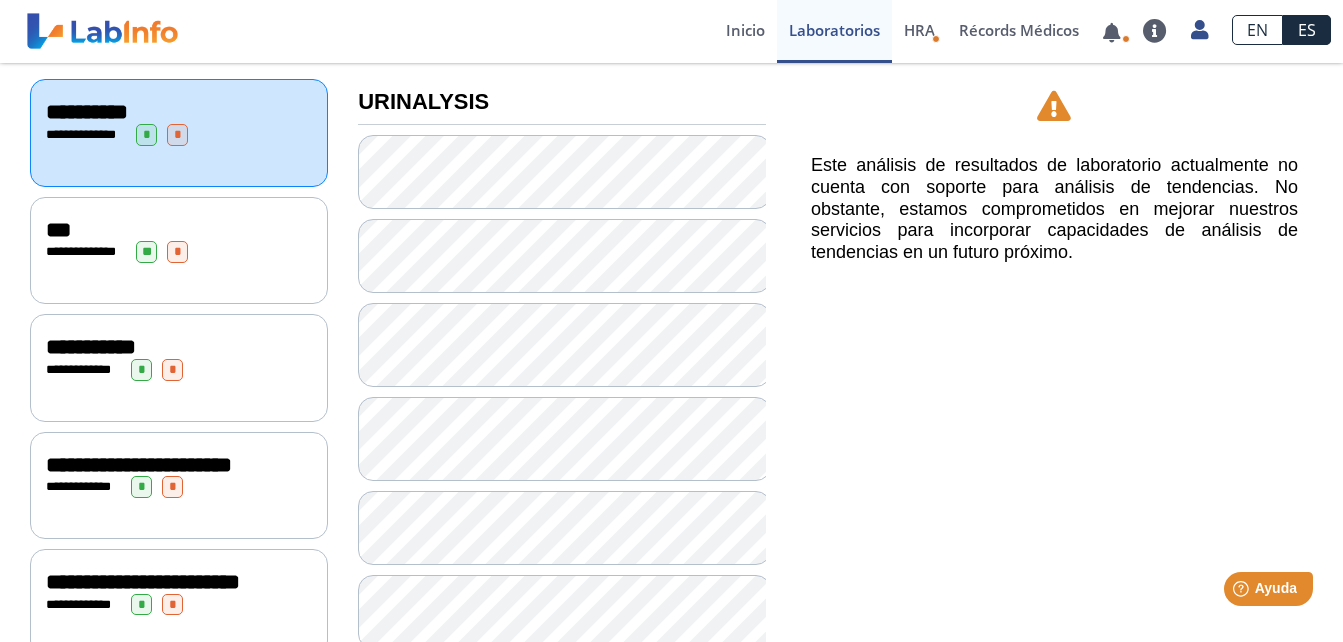 scroll, scrollTop: 200, scrollLeft: 0, axis: vertical 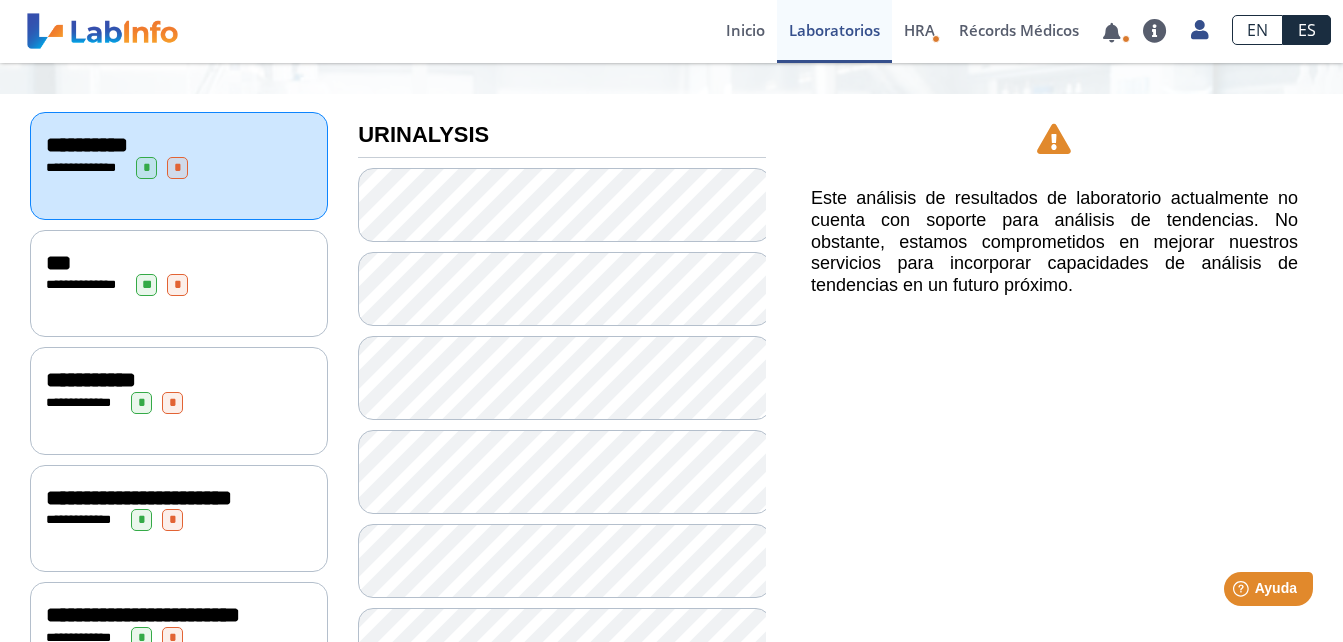 click on "**********" 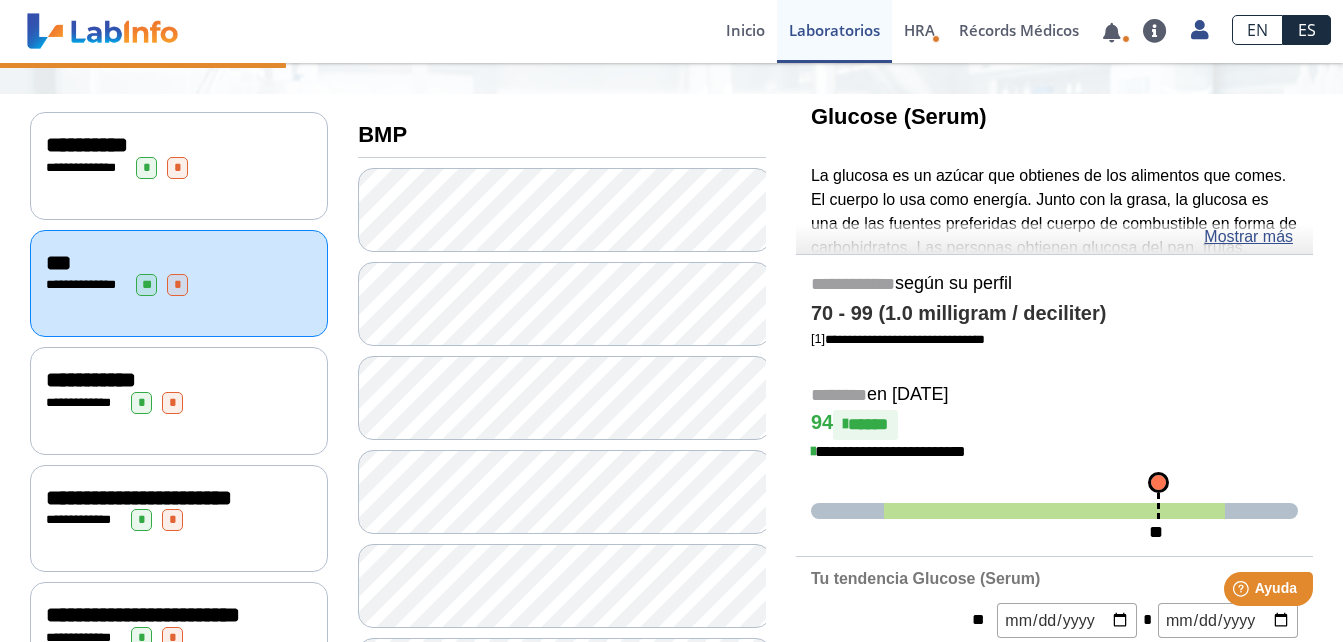 click on "**********" 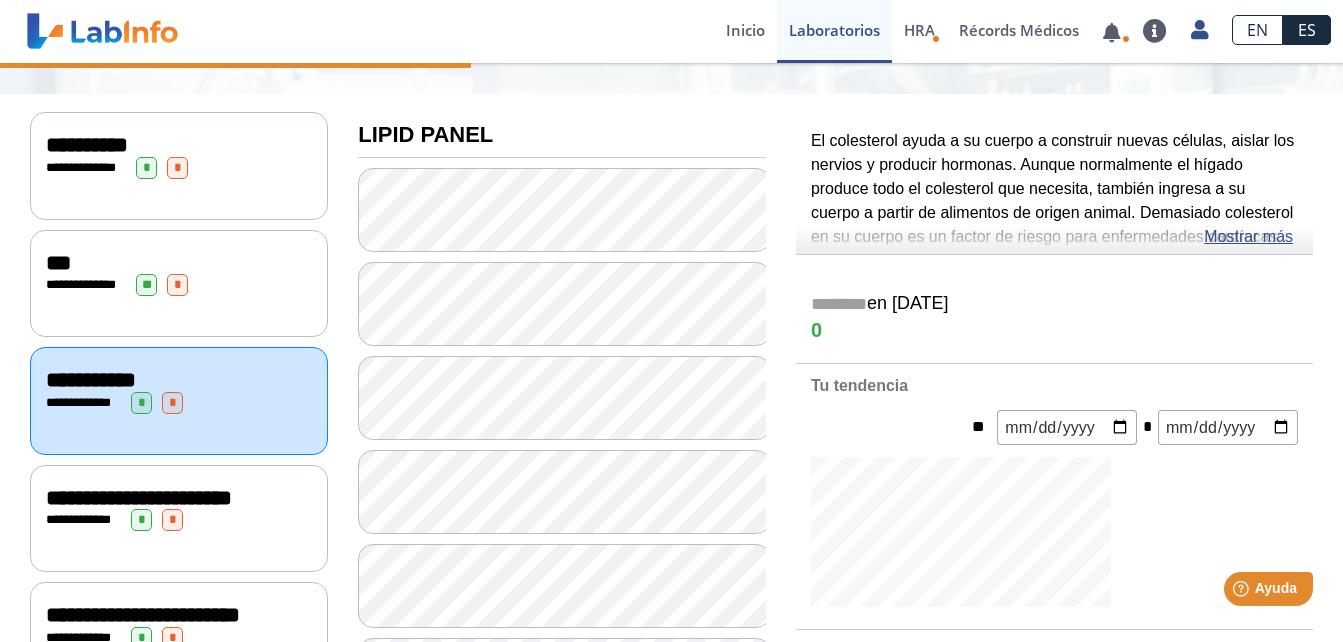 click on "**********" 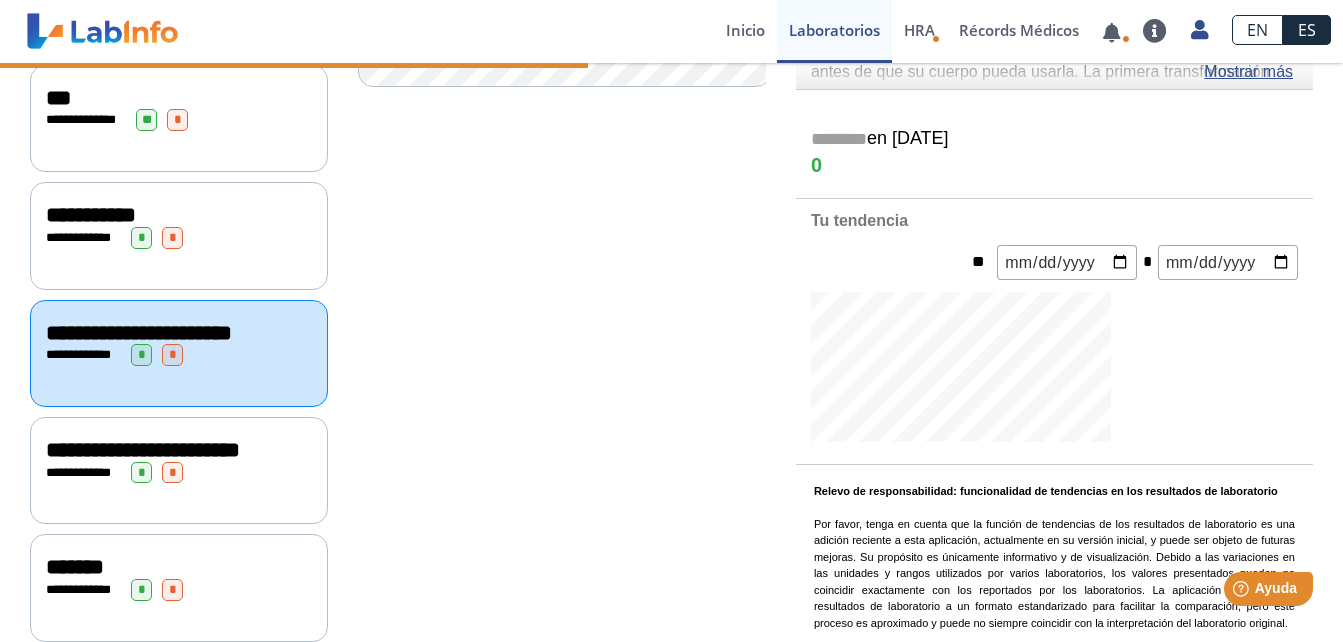 scroll, scrollTop: 400, scrollLeft: 0, axis: vertical 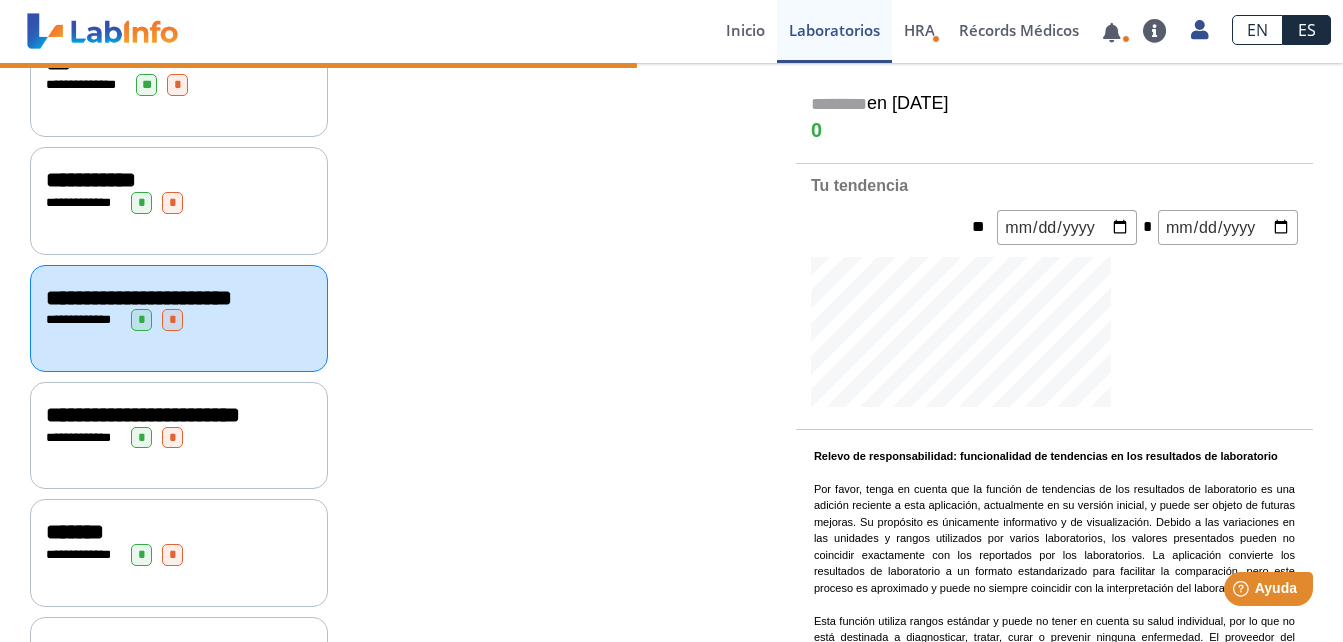 click on "**********" 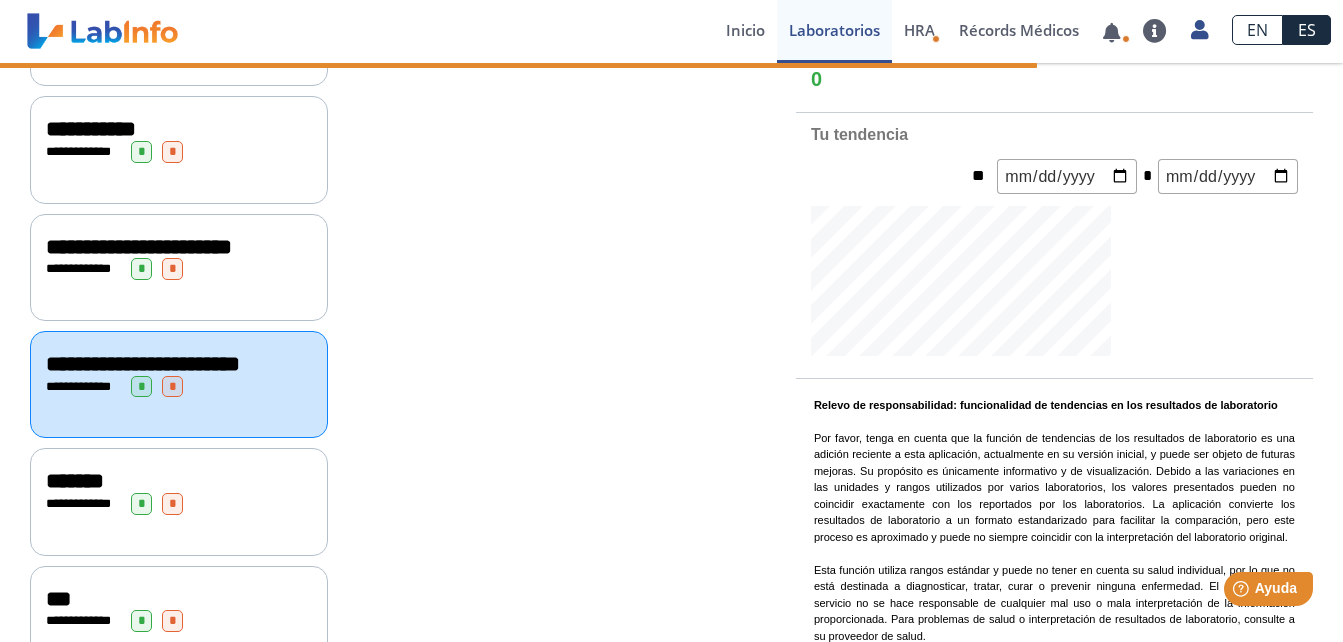 scroll, scrollTop: 351, scrollLeft: 0, axis: vertical 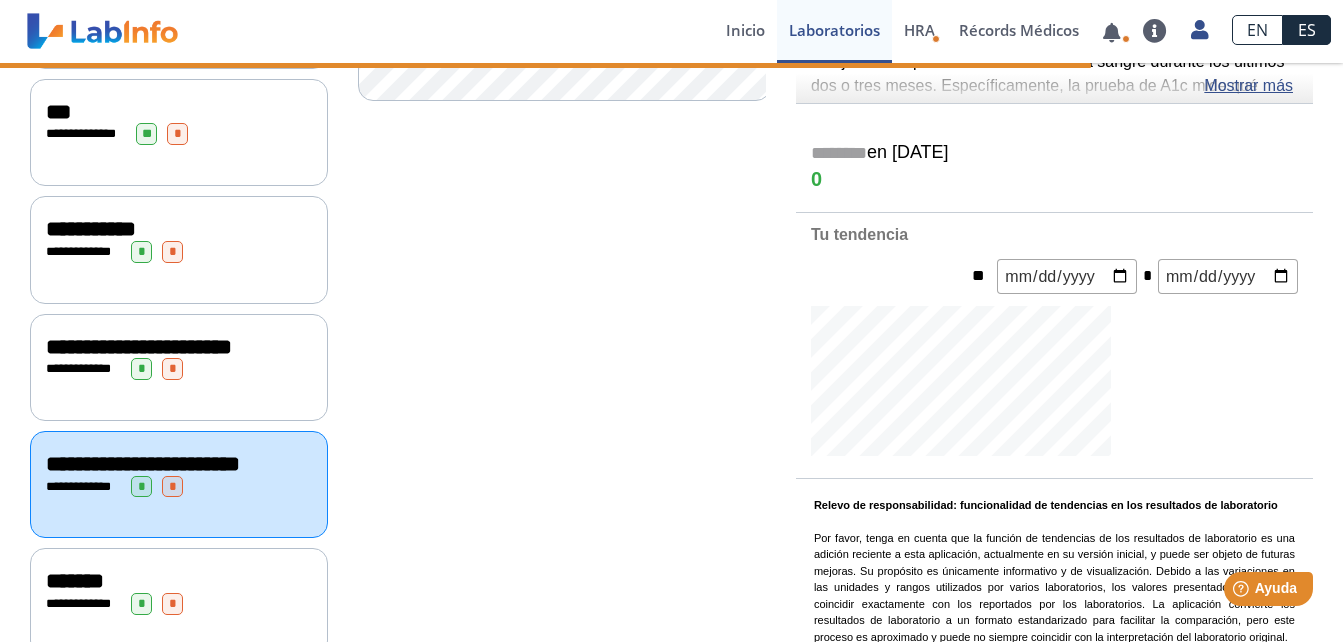 click on "**********" 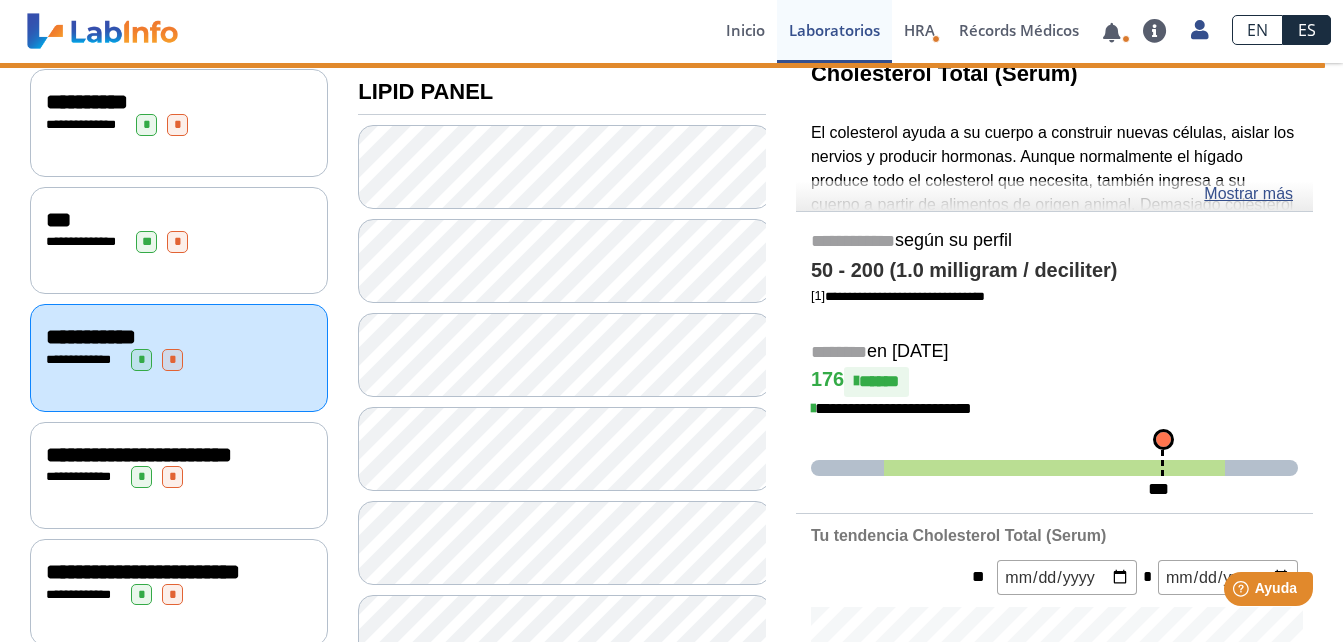 scroll, scrollTop: 200, scrollLeft: 0, axis: vertical 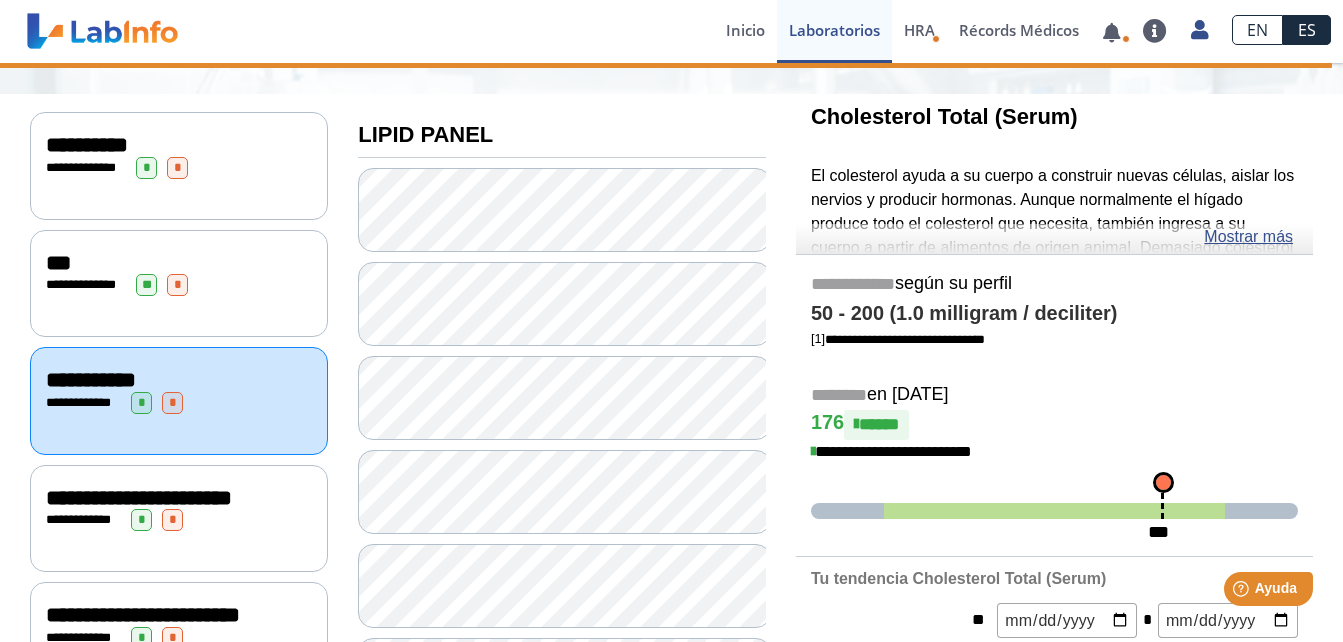 click on "***" 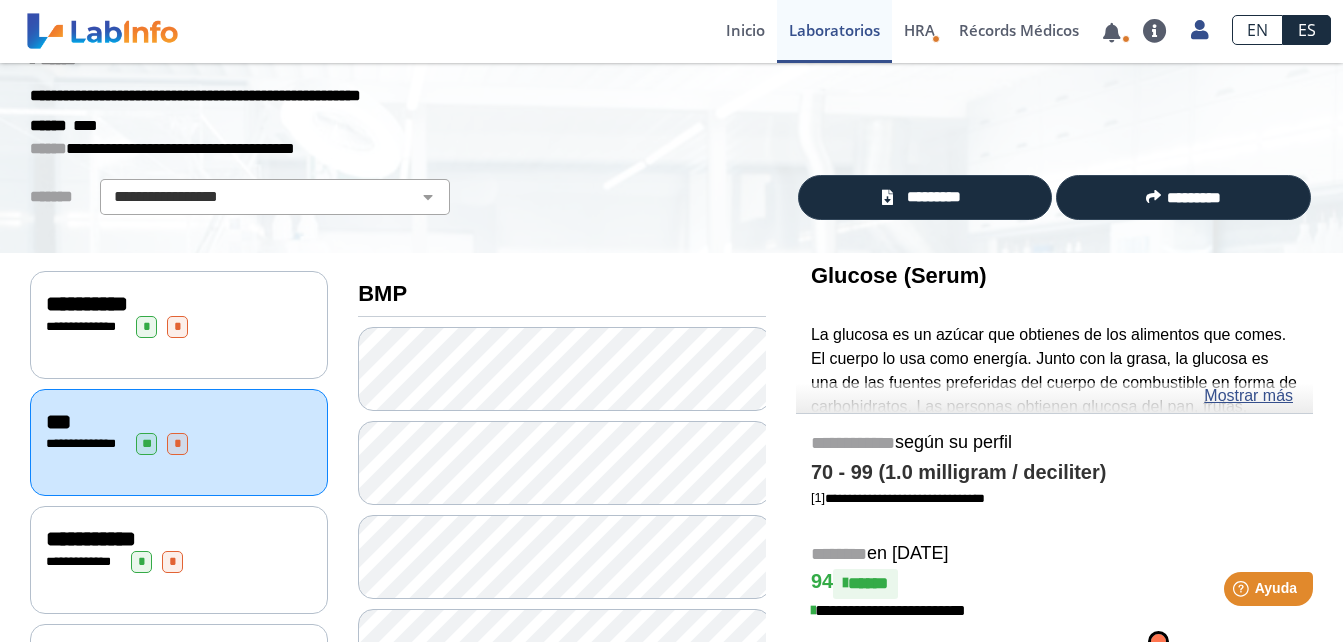 scroll, scrollTop: 0, scrollLeft: 0, axis: both 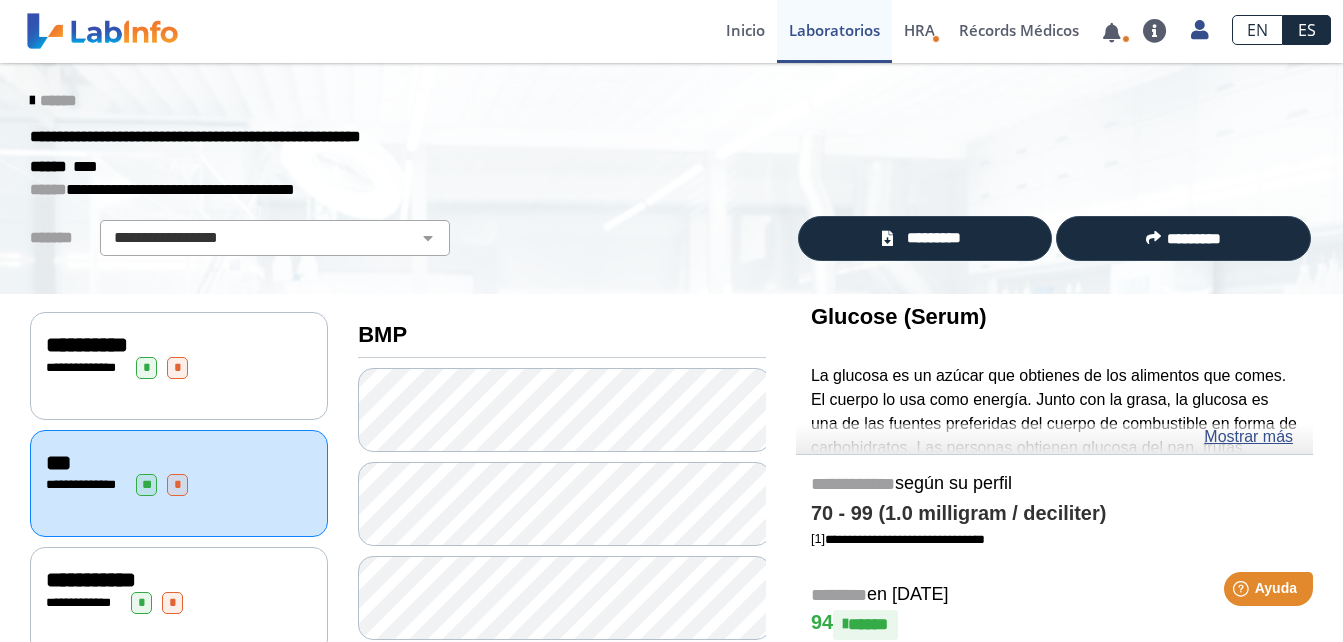 click on "**********" 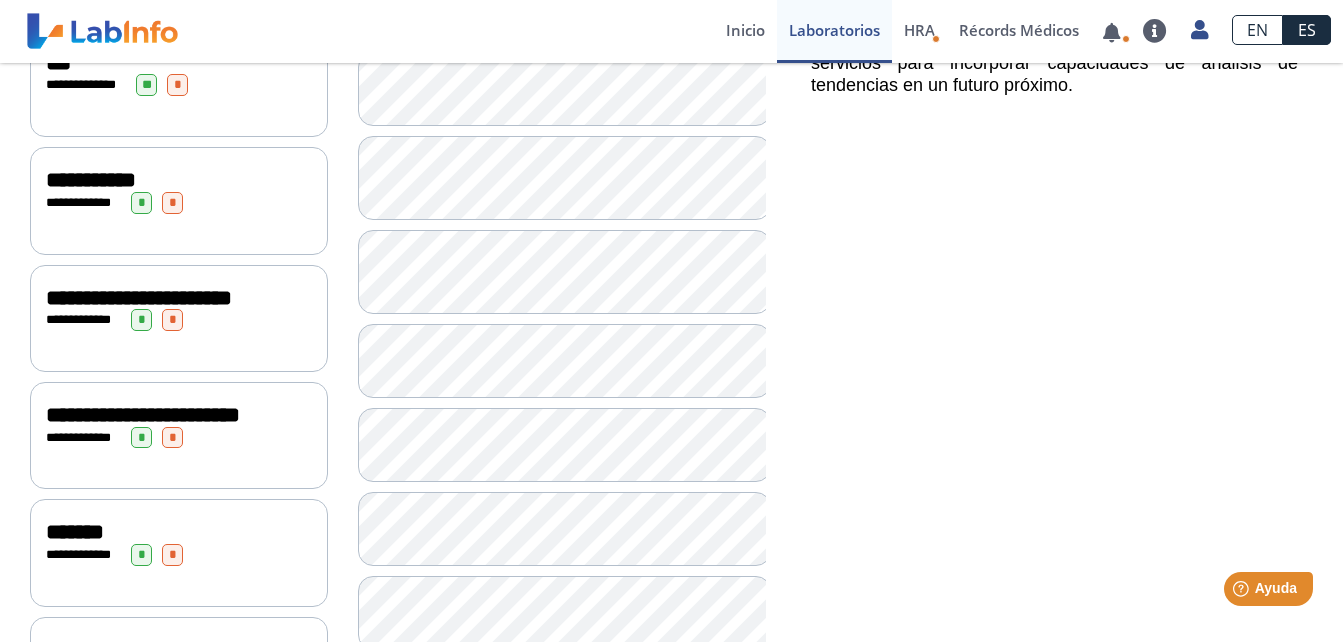 scroll, scrollTop: 0, scrollLeft: 0, axis: both 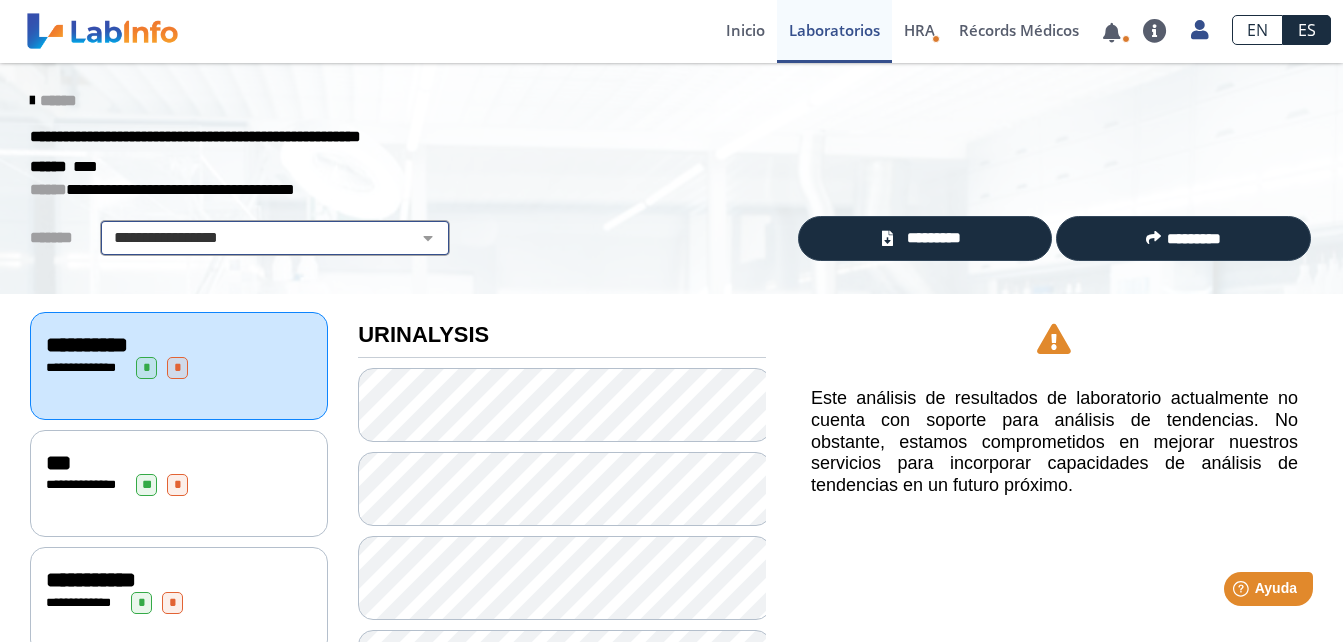 click on "**********" 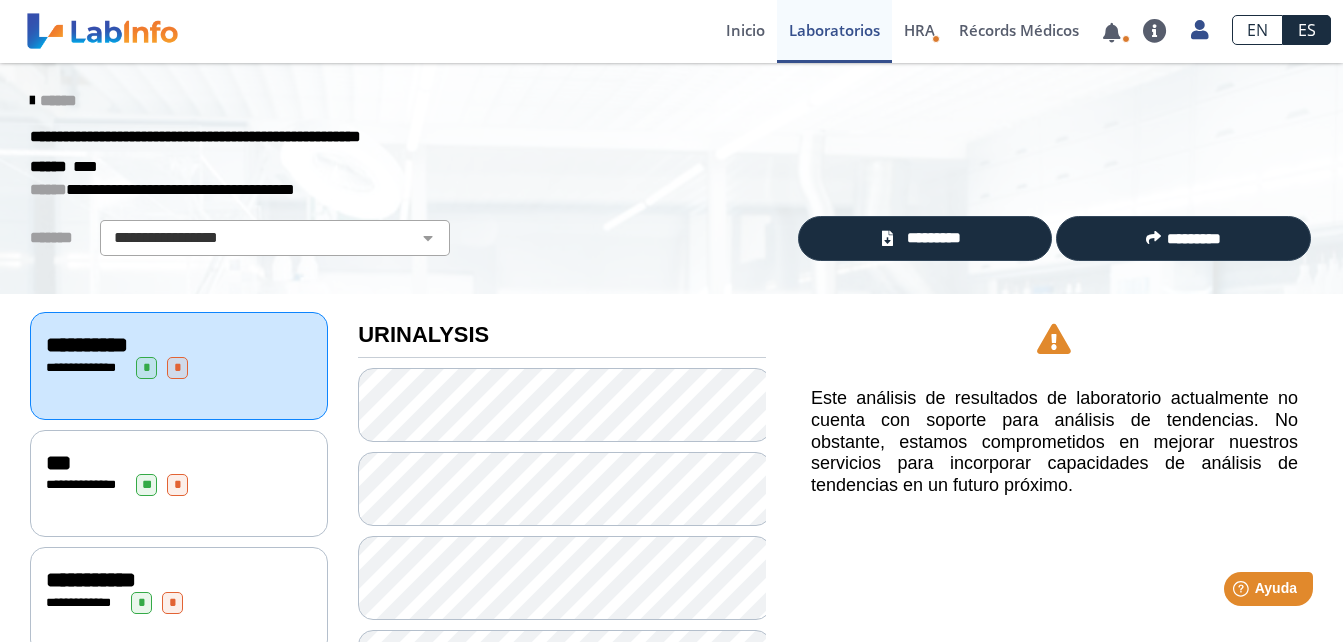 click on "**********" 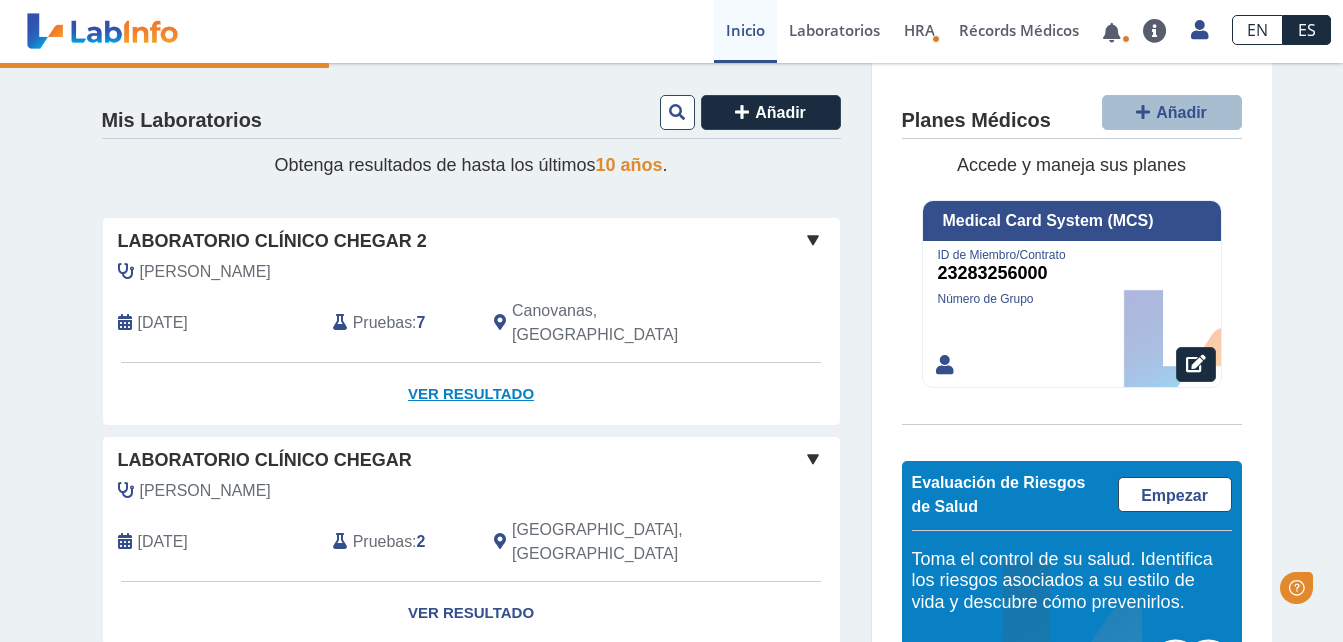 scroll, scrollTop: 0, scrollLeft: 0, axis: both 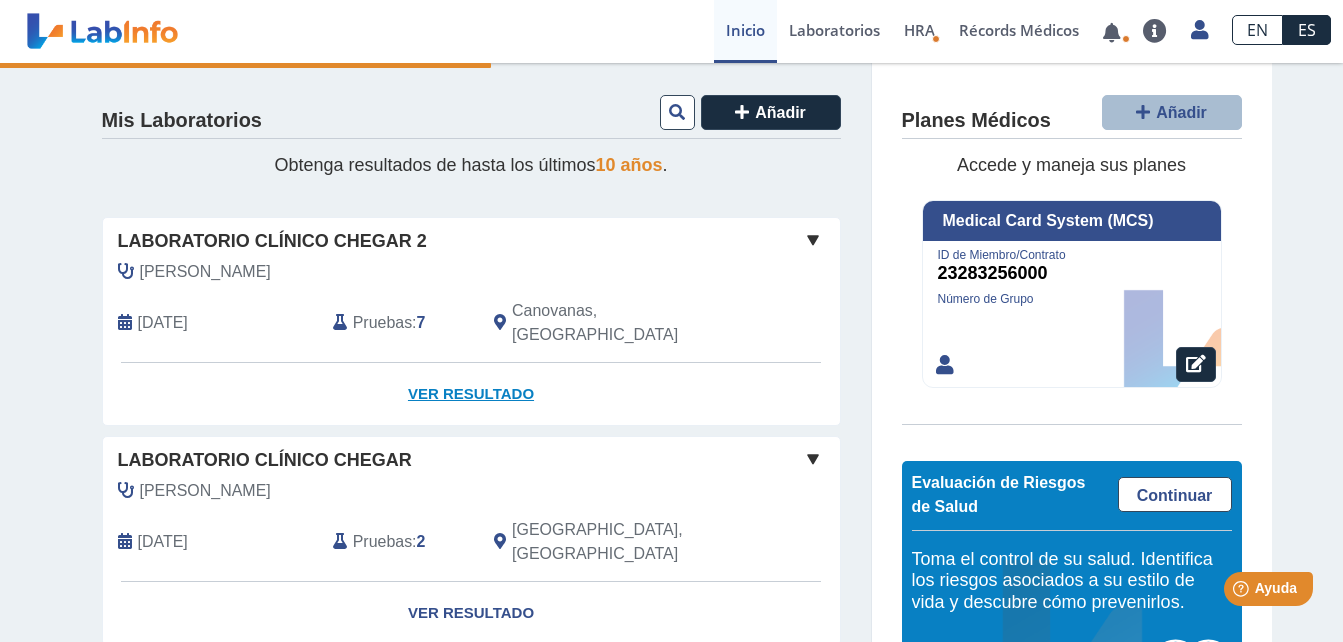 click on "Ver Resultado" 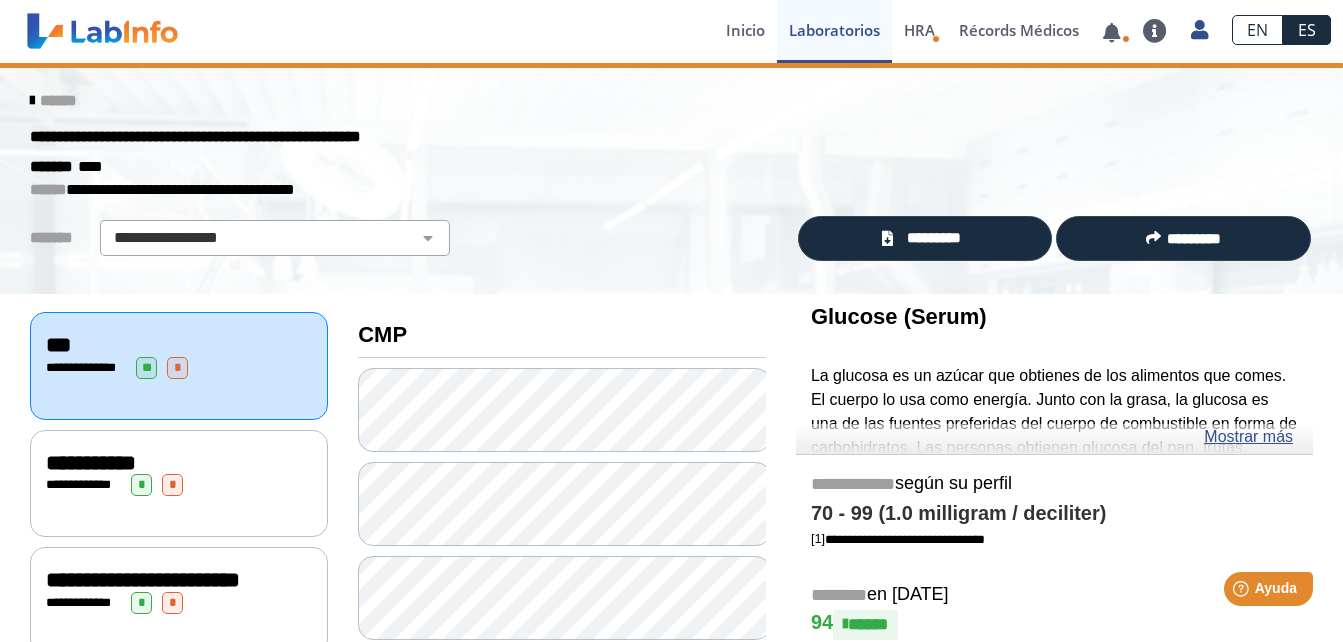 click on "**********" 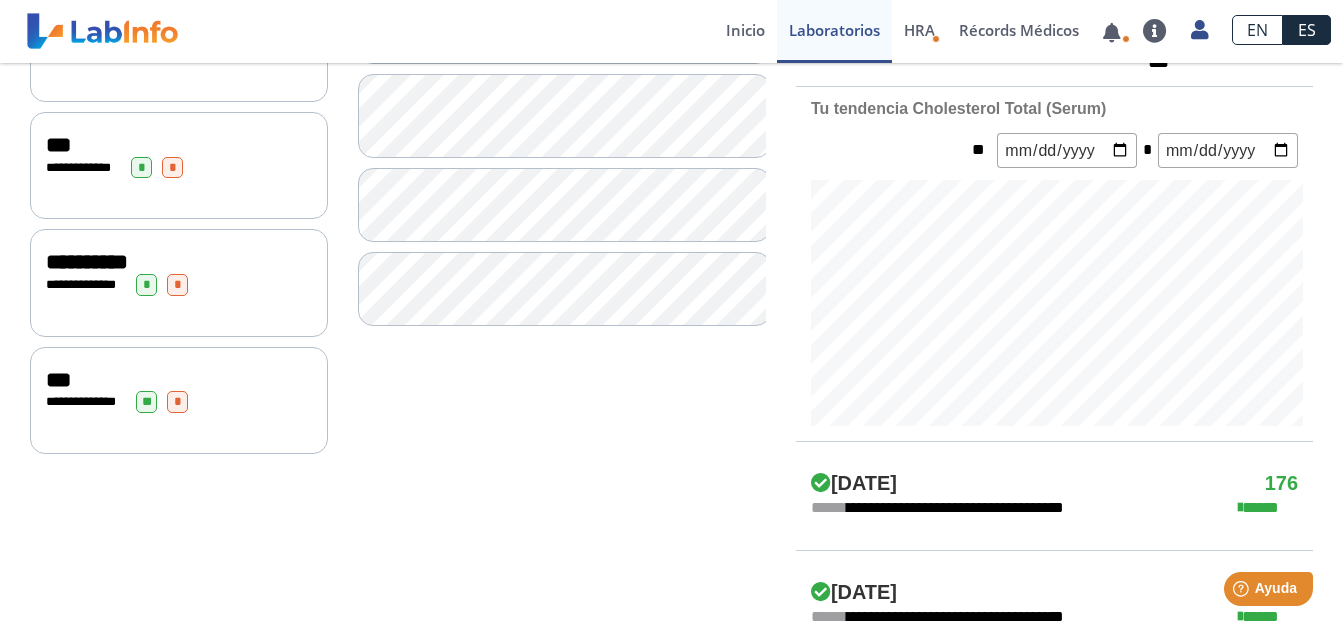 scroll, scrollTop: 800, scrollLeft: 0, axis: vertical 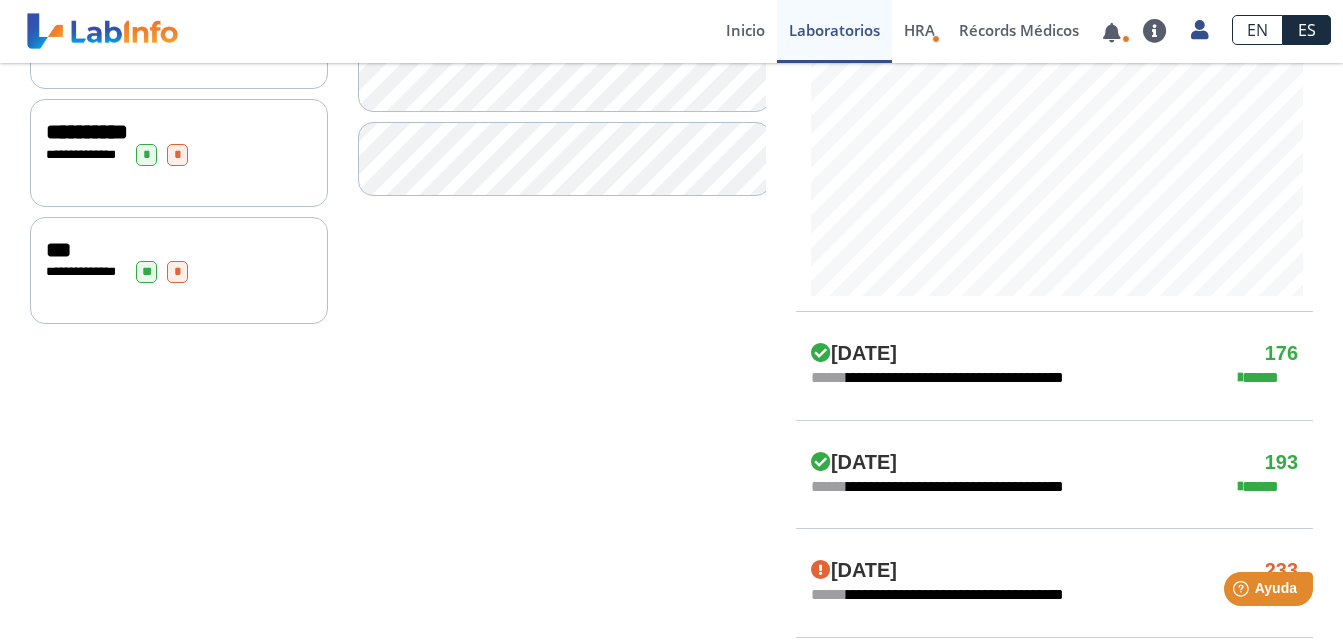 click on "**********" 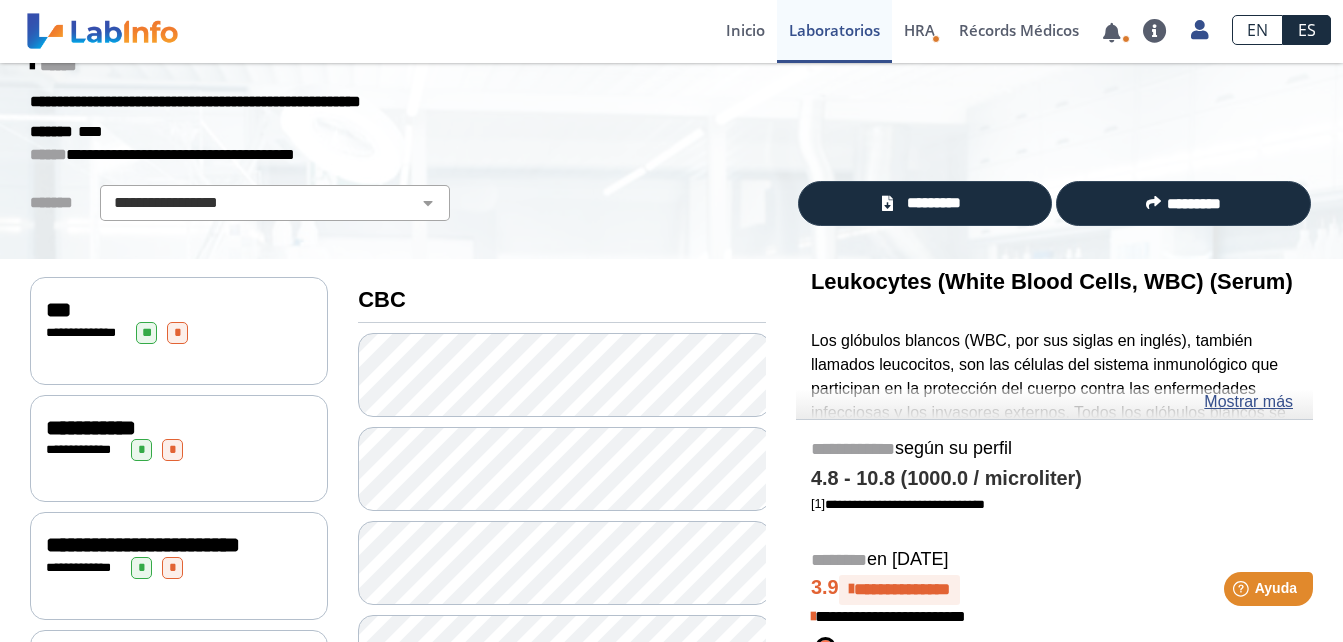 scroll, scrollTop: 0, scrollLeft: 0, axis: both 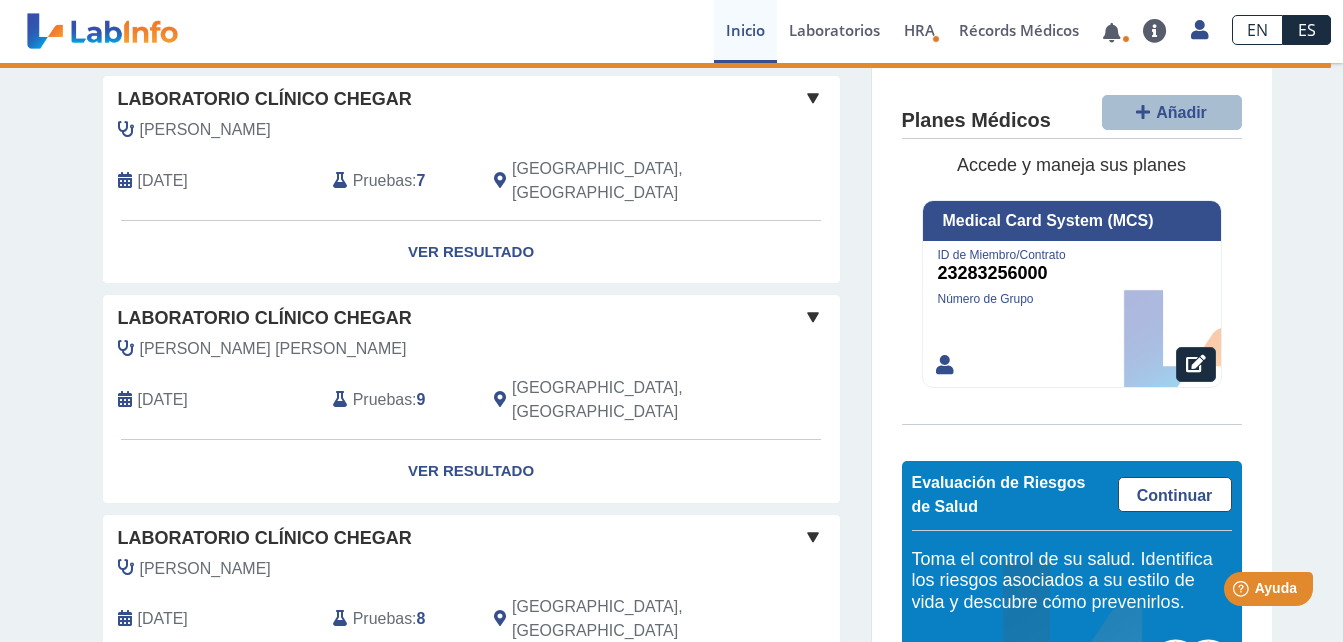 click on "Ver Resultado" 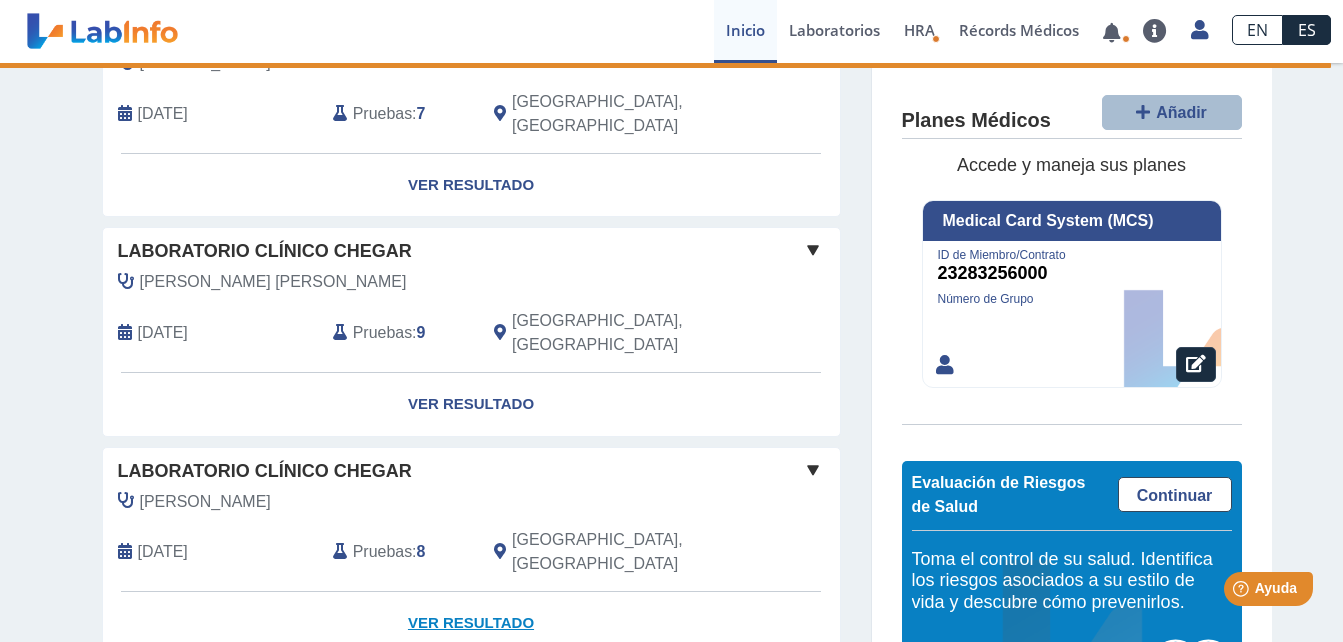 scroll, scrollTop: 900, scrollLeft: 0, axis: vertical 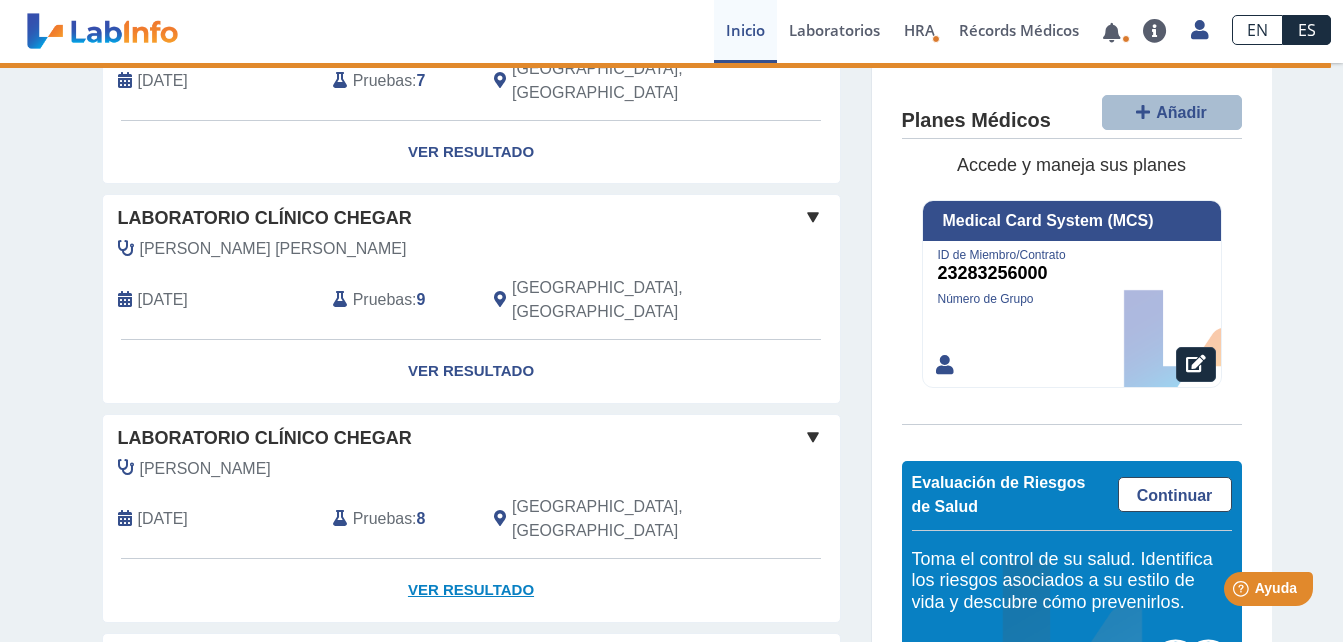 click on "Ver Resultado" 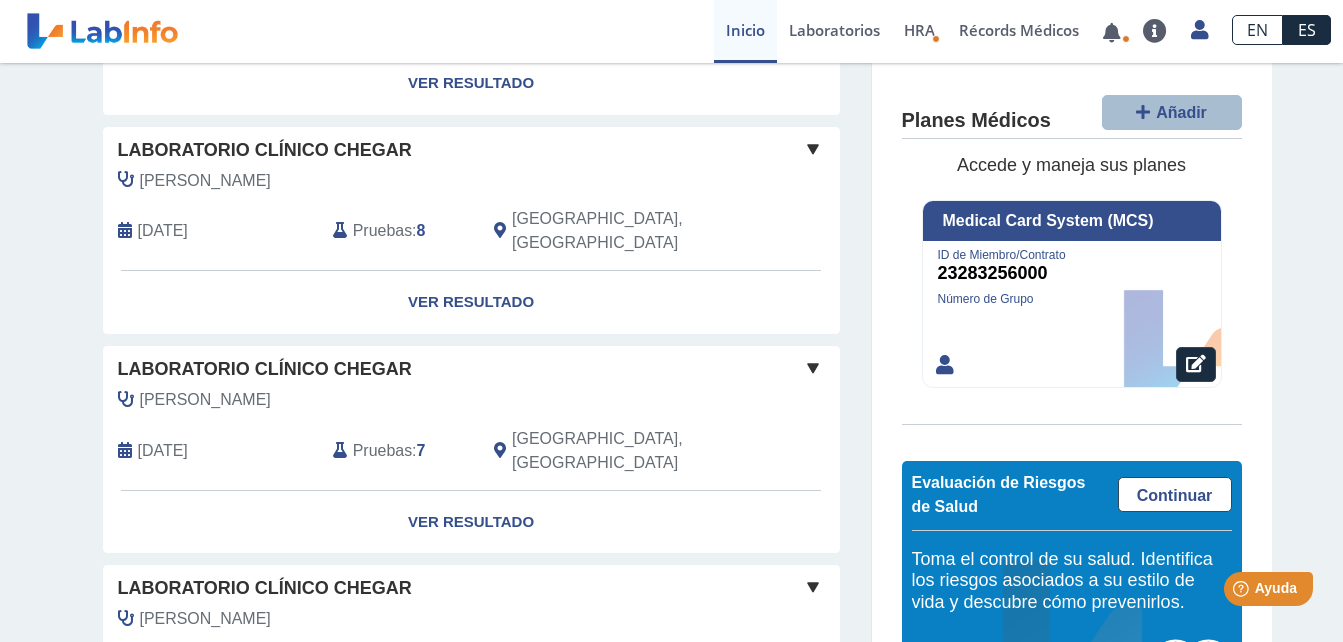 scroll, scrollTop: 1042, scrollLeft: 0, axis: vertical 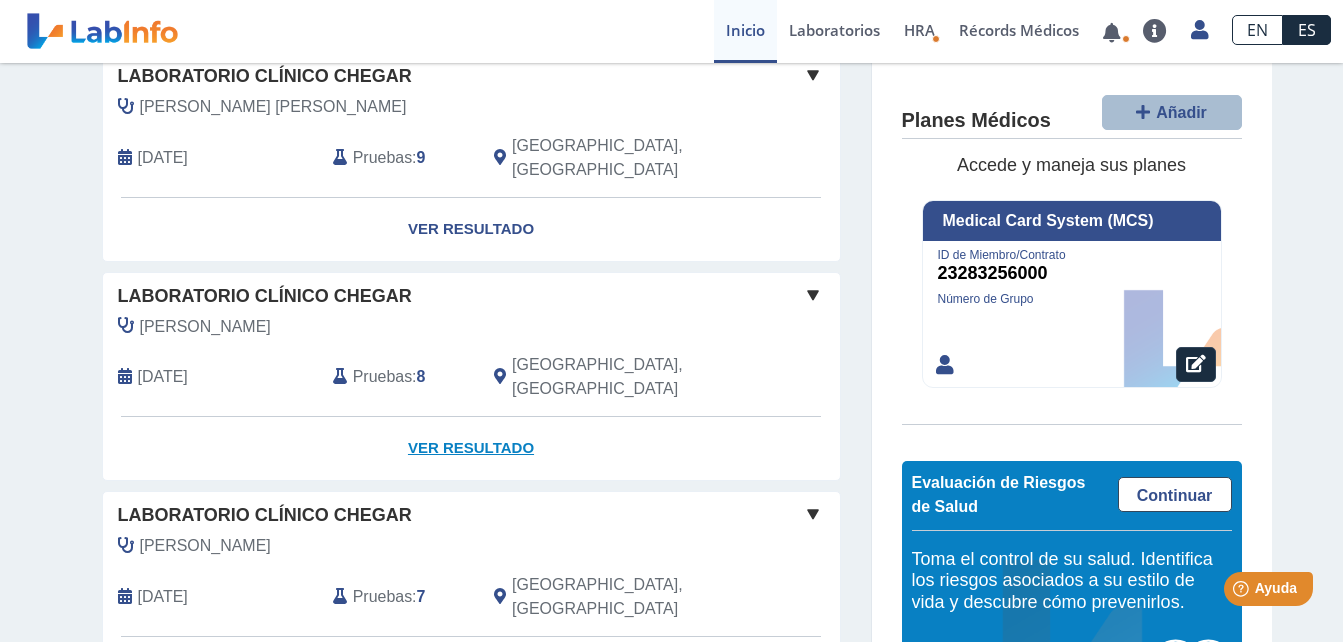click on "Ver Resultado" 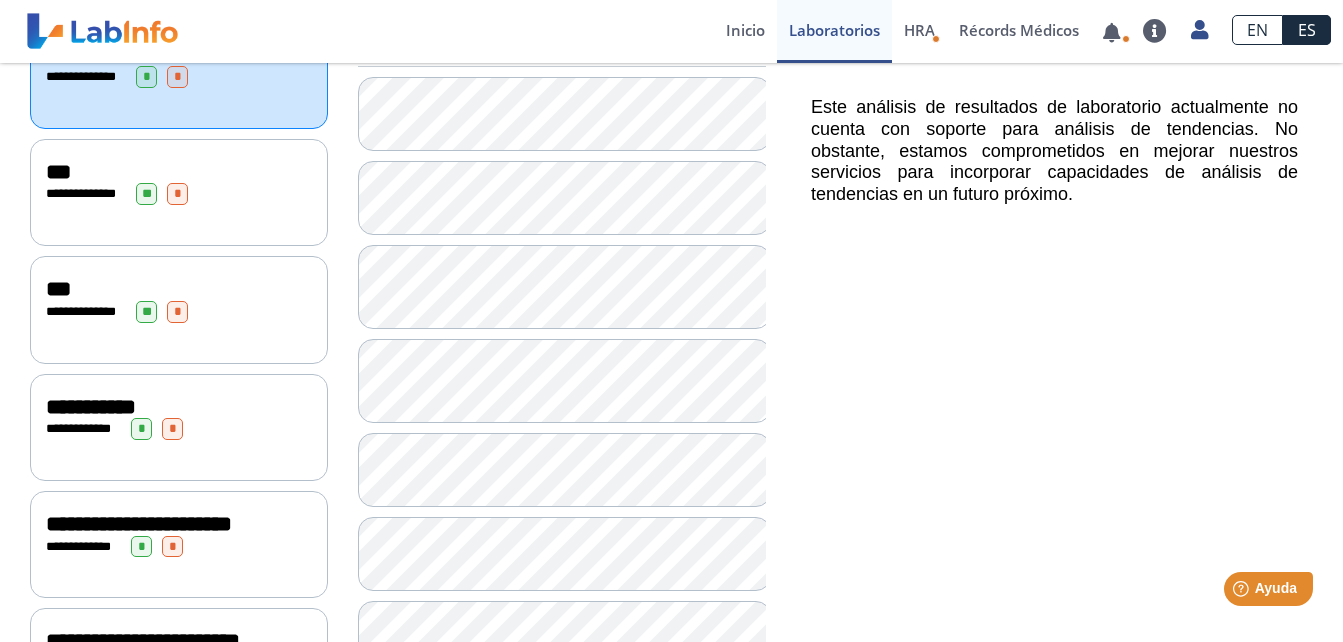 scroll, scrollTop: 242, scrollLeft: 0, axis: vertical 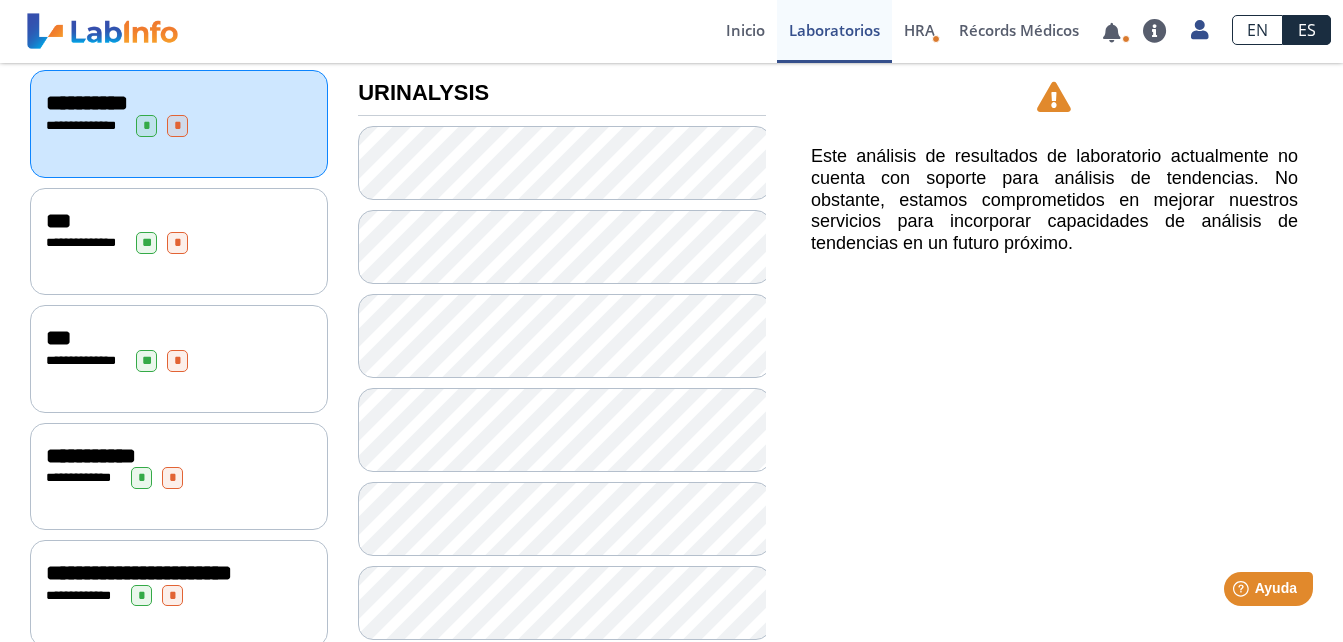 click on "**********" 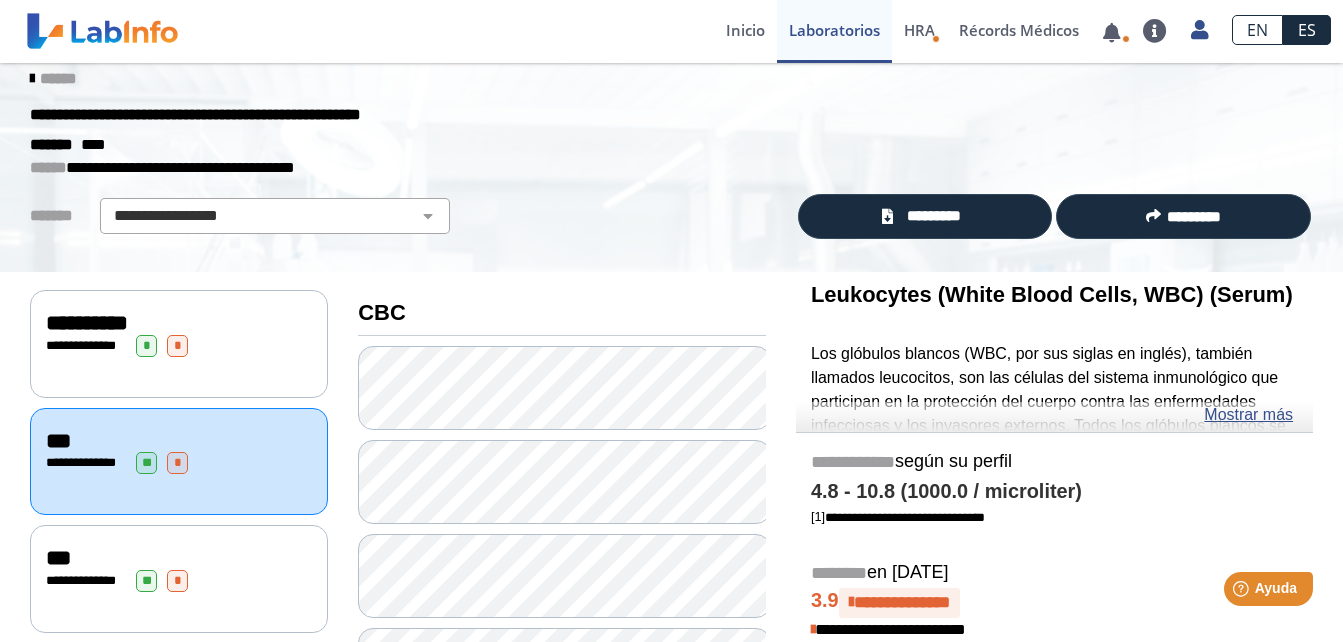 scroll, scrollTop: 0, scrollLeft: 0, axis: both 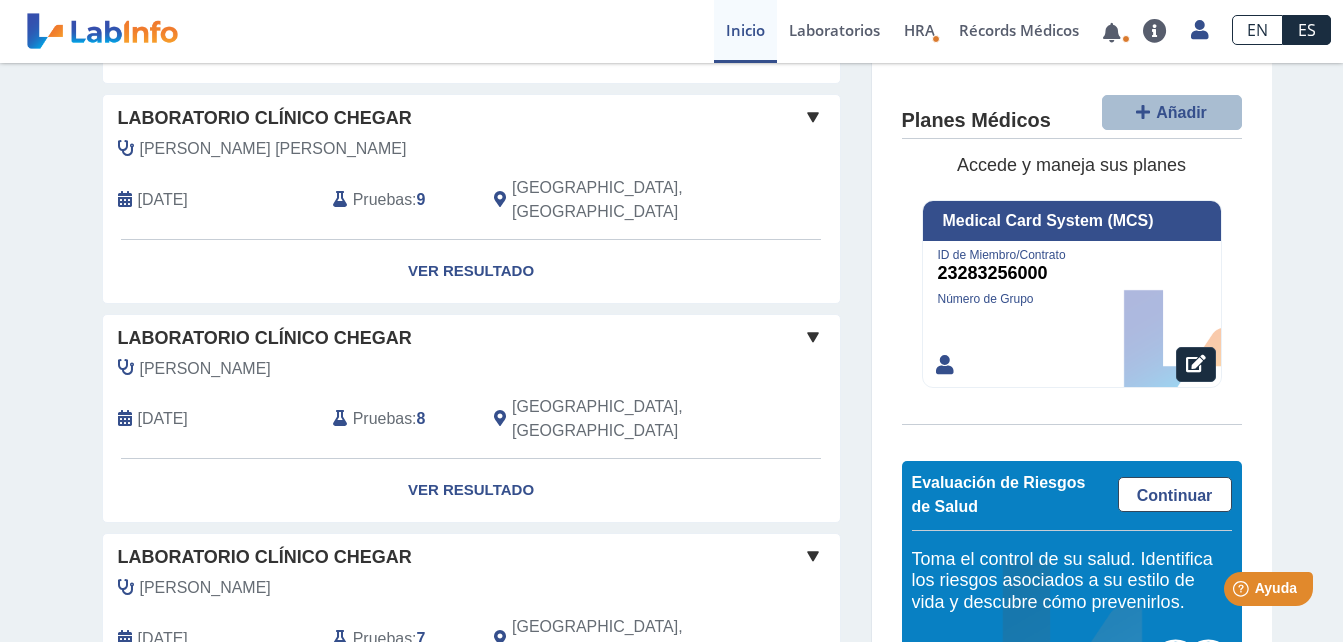 click on "Ver Resultado" 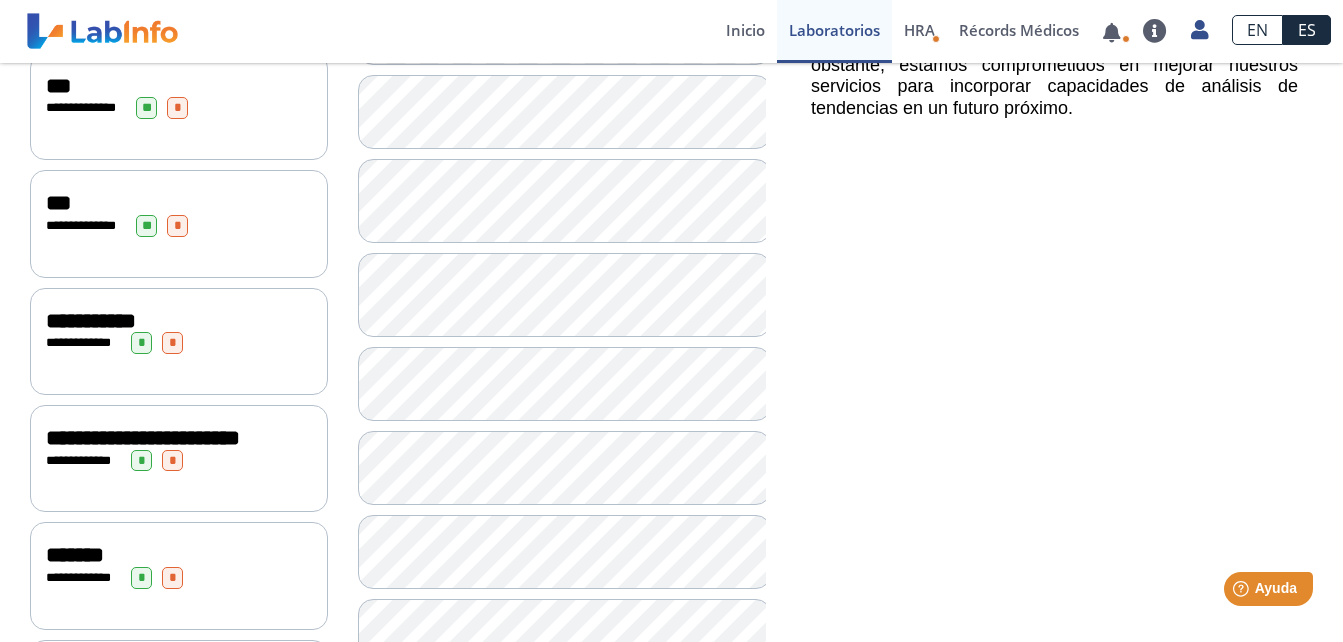 scroll, scrollTop: 200, scrollLeft: 0, axis: vertical 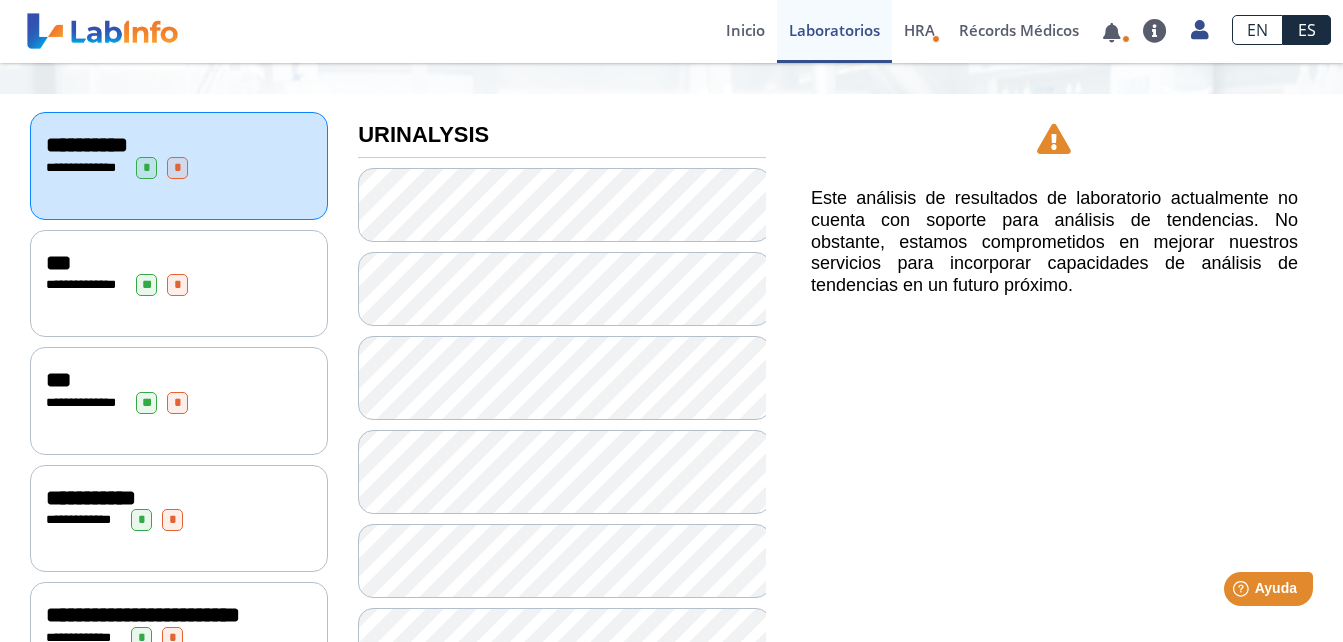 click on "**********" 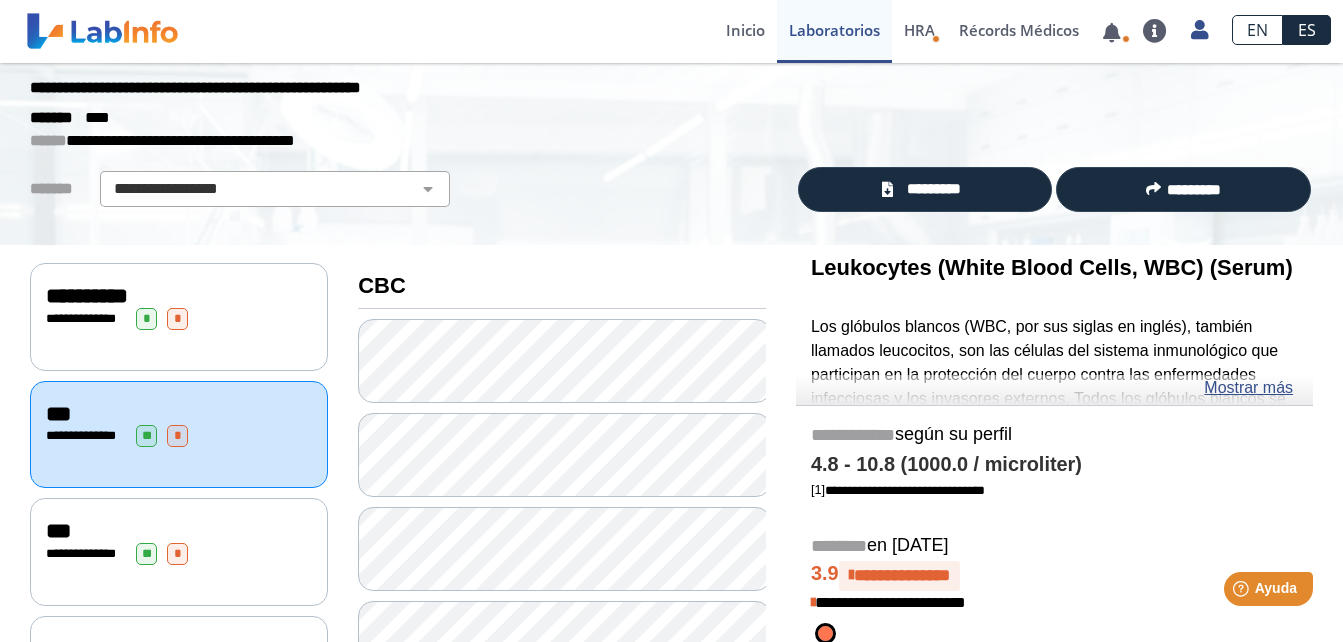 scroll, scrollTop: 0, scrollLeft: 0, axis: both 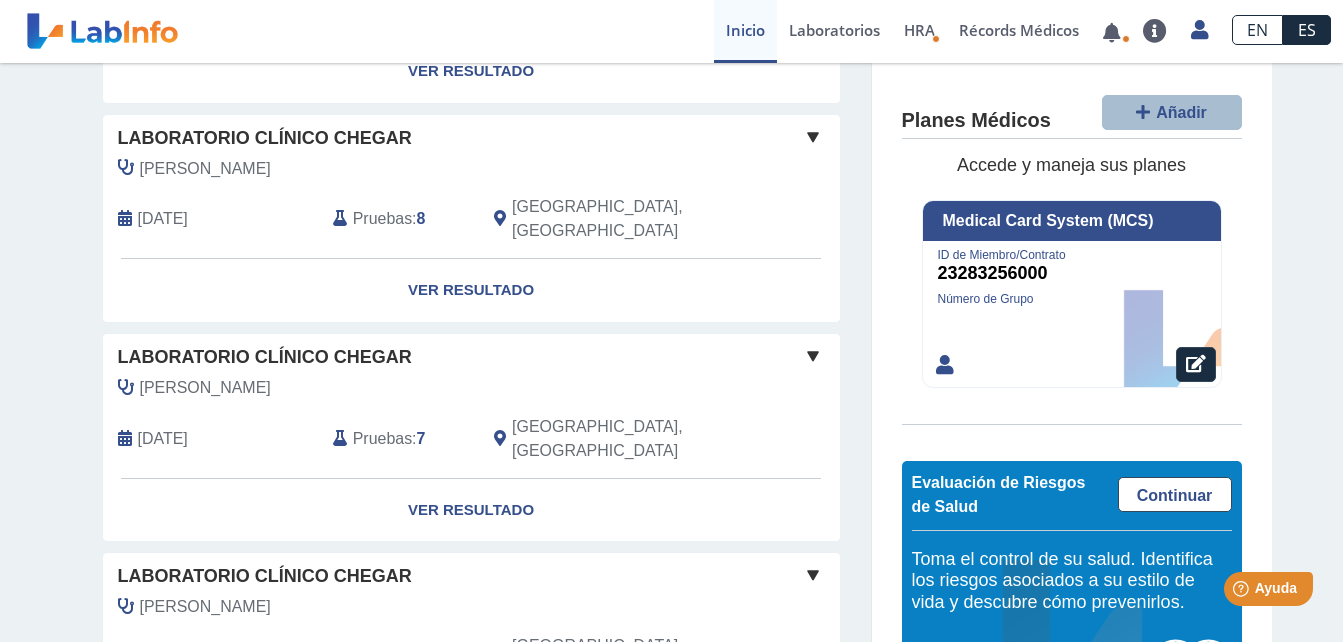 click on "Ver Resultado" 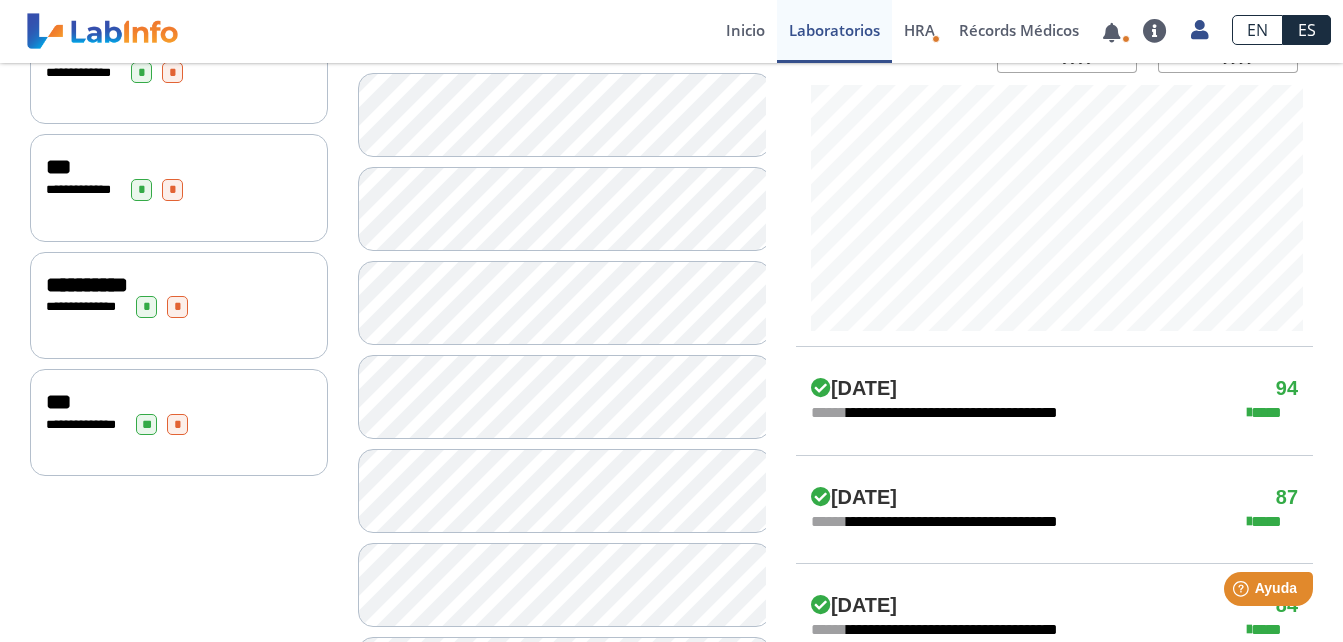 scroll, scrollTop: 800, scrollLeft: 0, axis: vertical 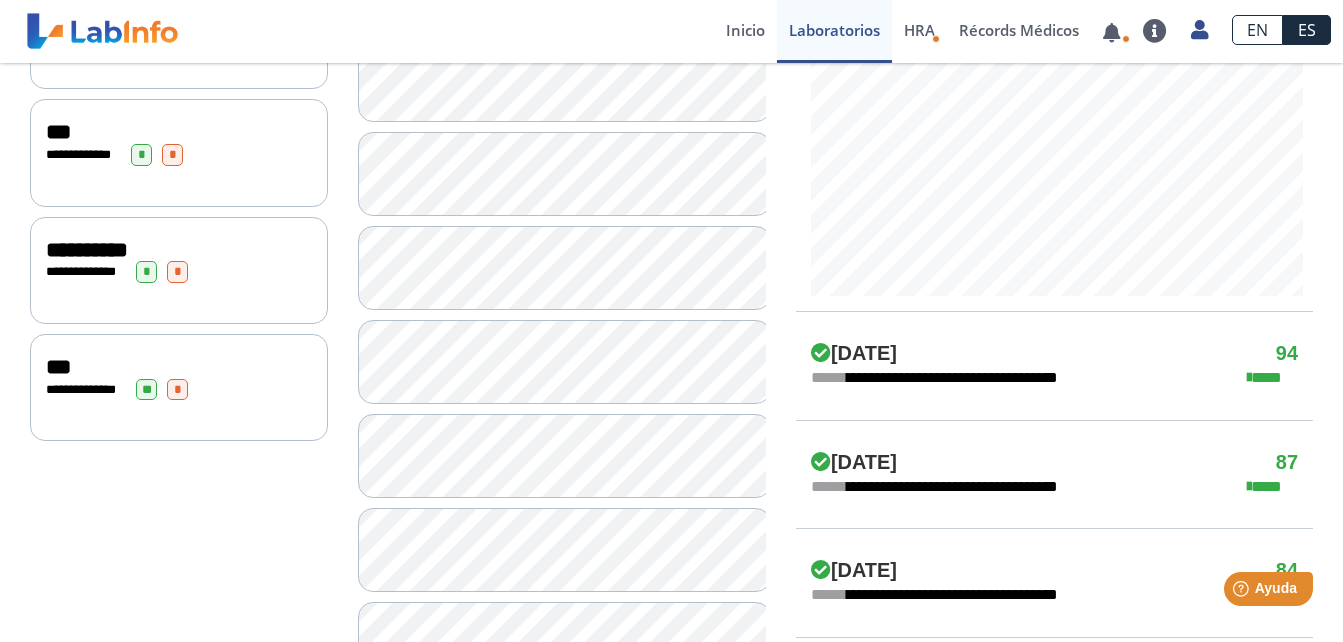 click on "**********" 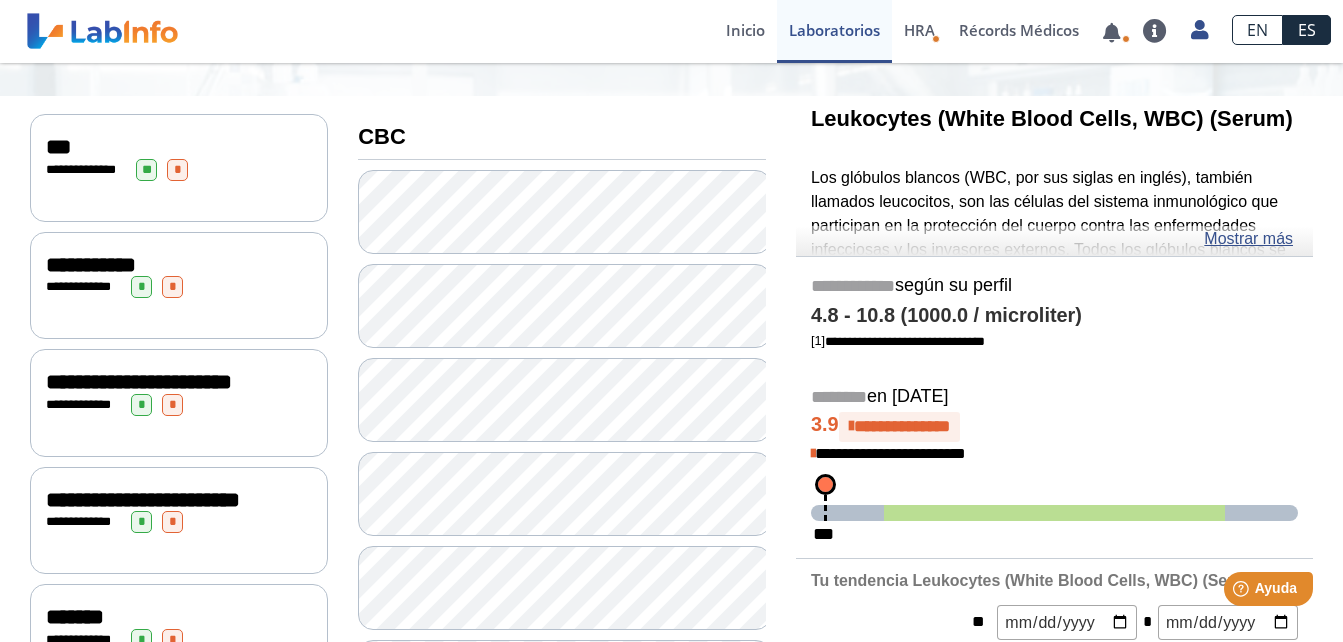 scroll, scrollTop: 0, scrollLeft: 0, axis: both 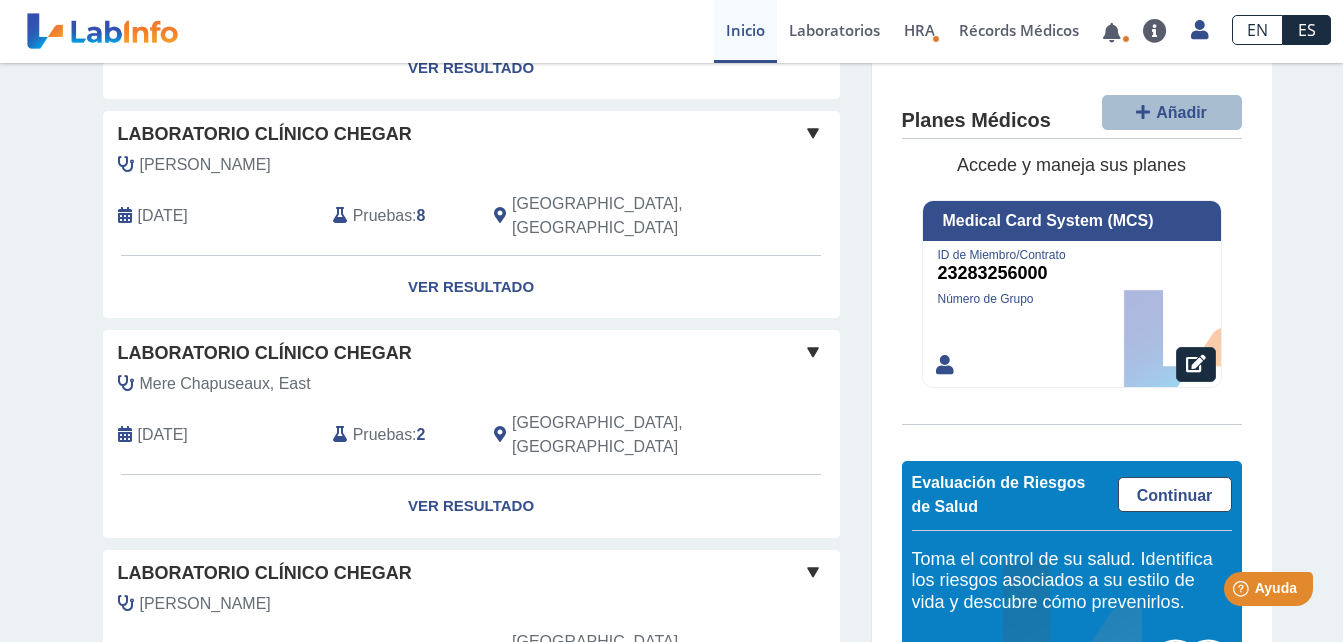 click on "Ver Resultado" 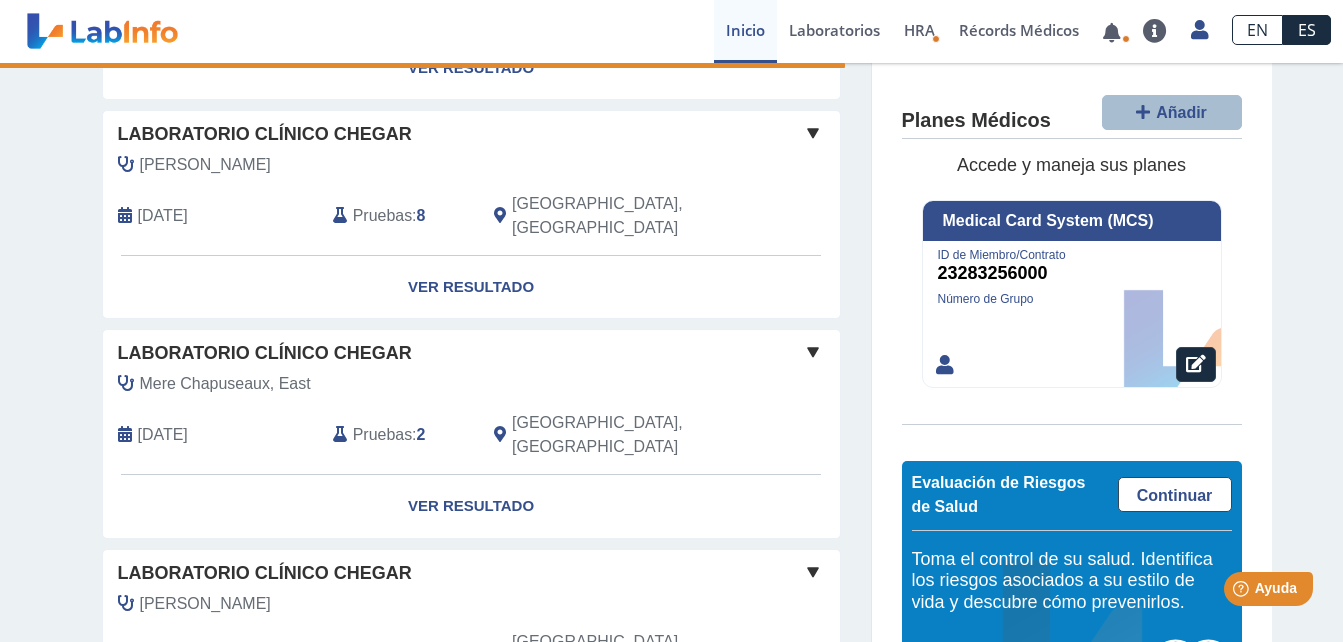 click on "Ver Resultado" 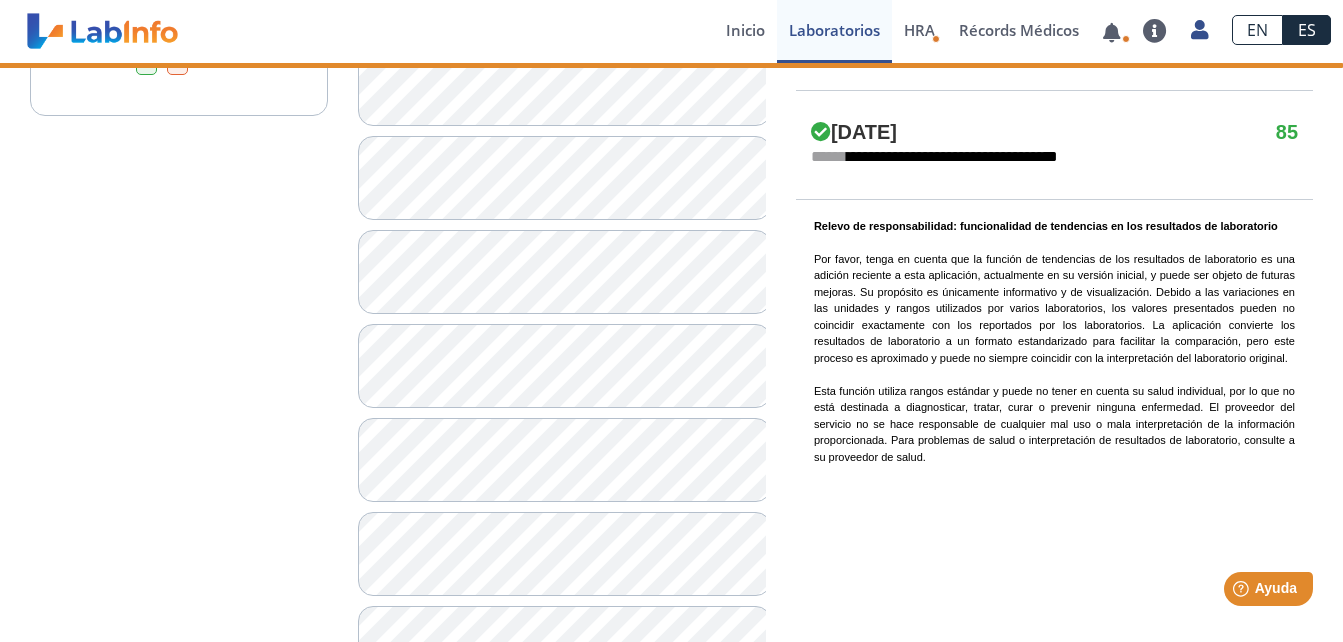 scroll, scrollTop: 943, scrollLeft: 0, axis: vertical 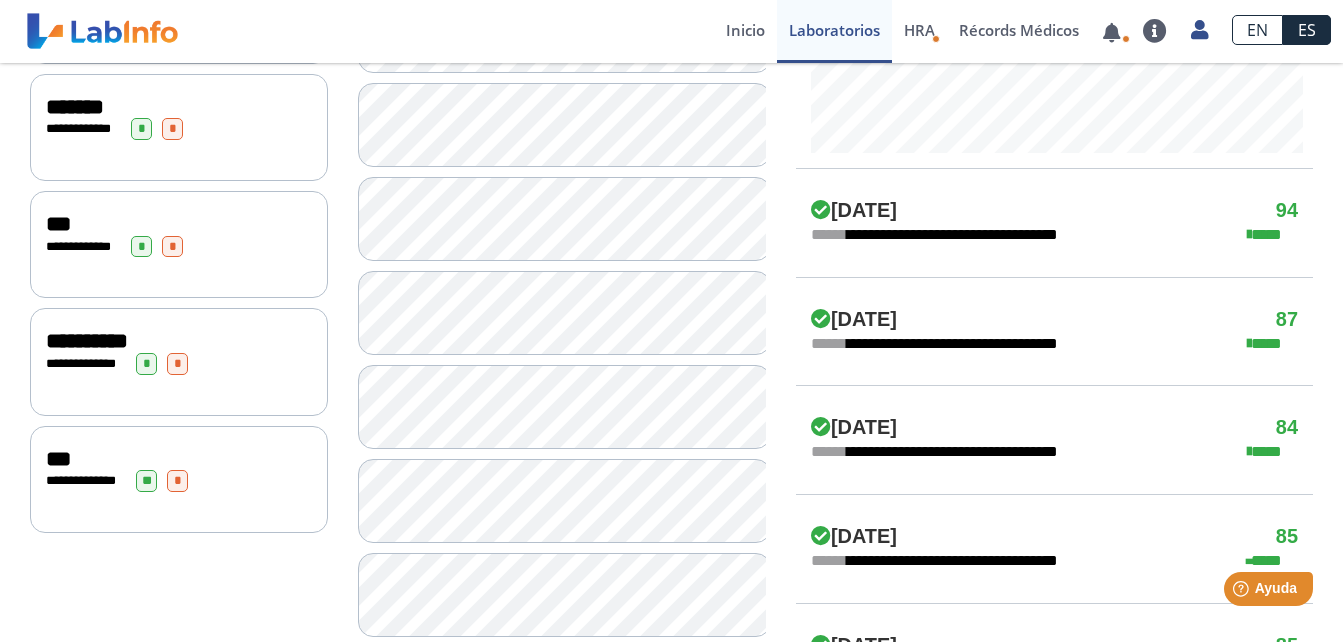 click on "**********" 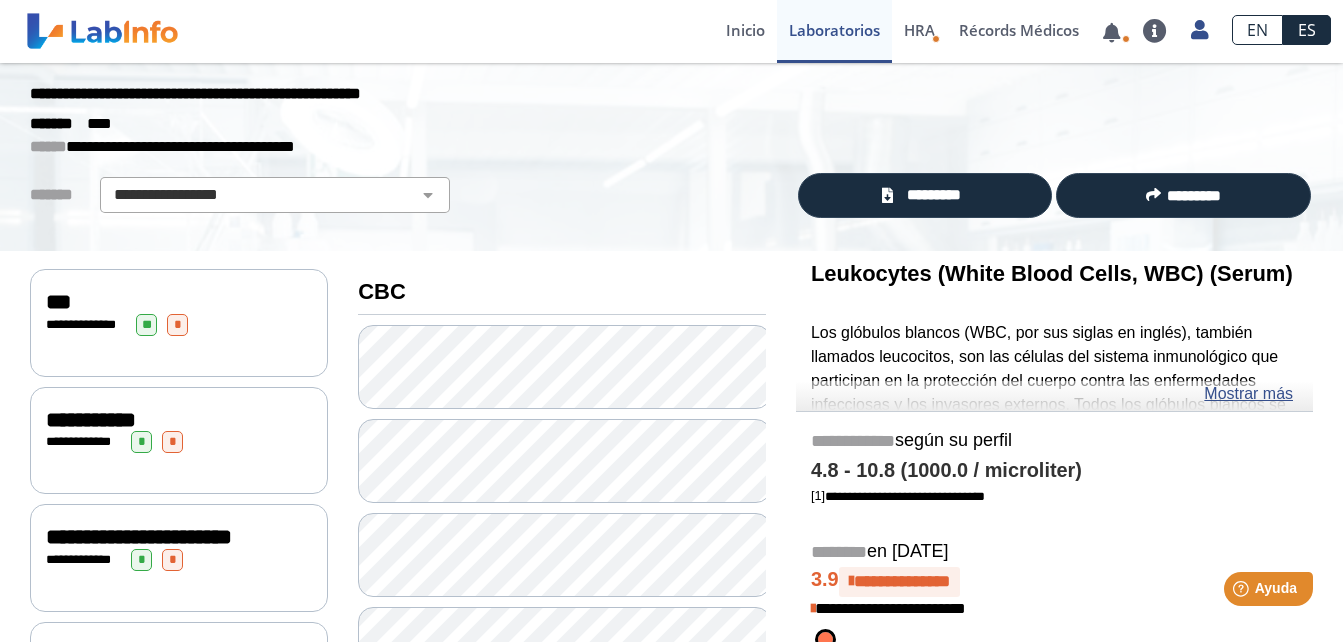 scroll, scrollTop: 143, scrollLeft: 0, axis: vertical 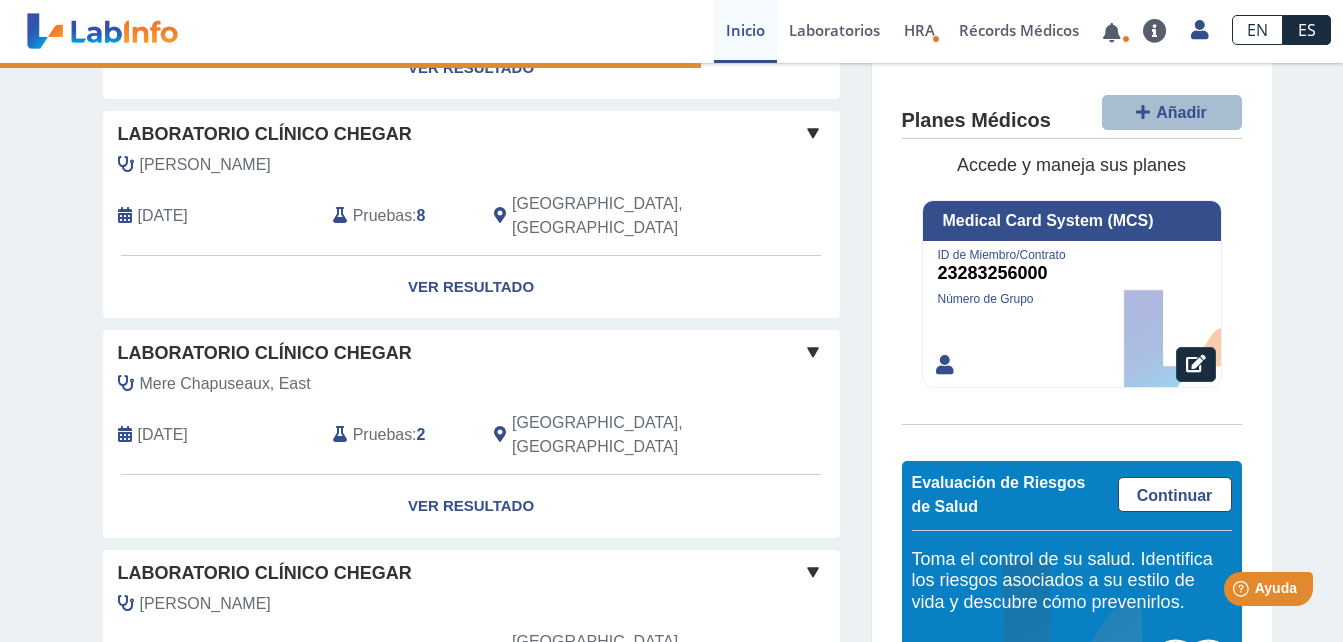 click on "Show more labs" 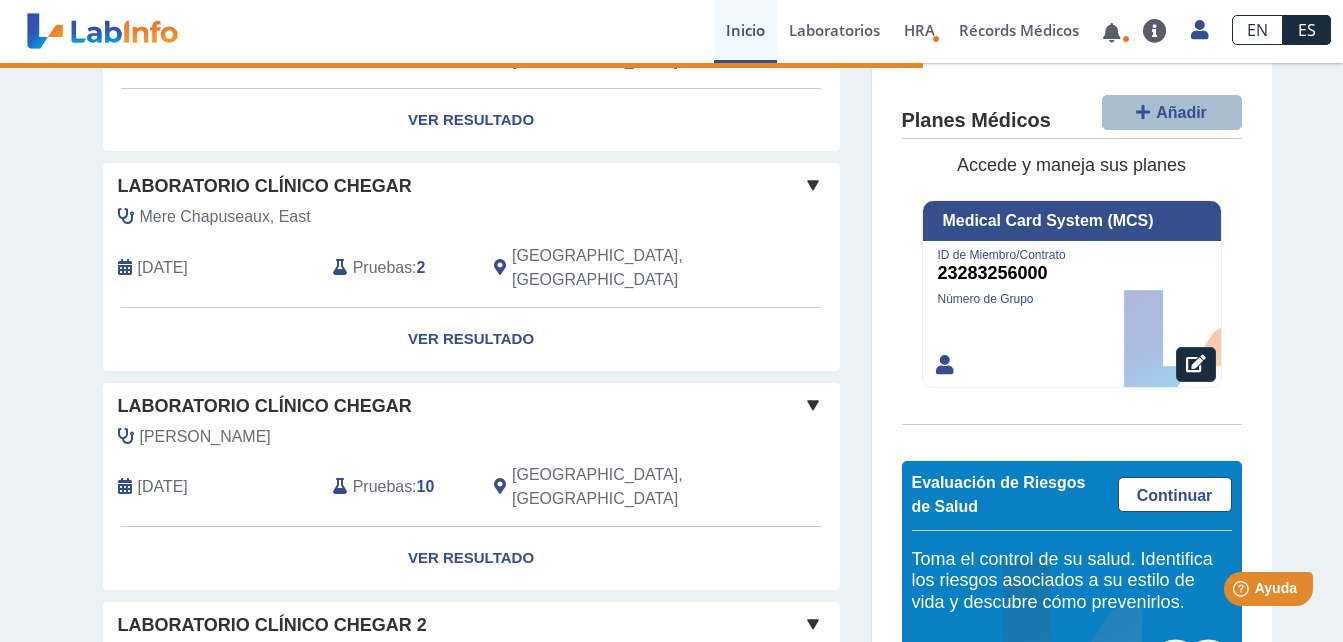 scroll, scrollTop: 1842, scrollLeft: 0, axis: vertical 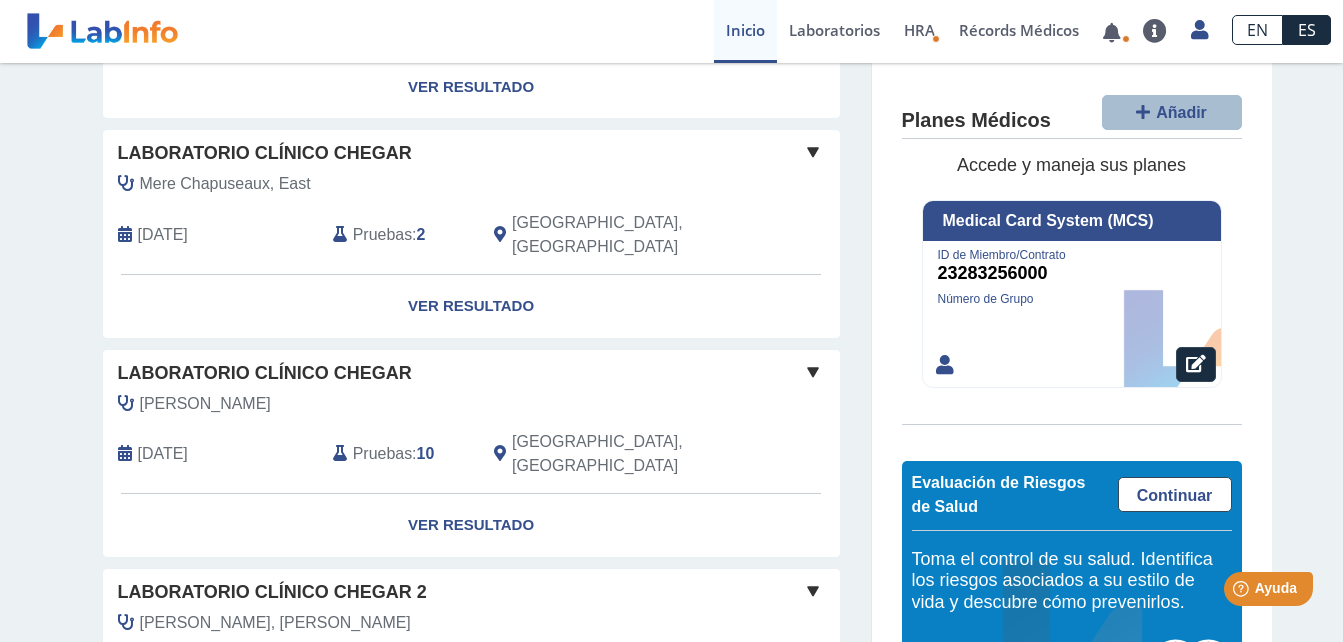 click on "Ver Resultado" 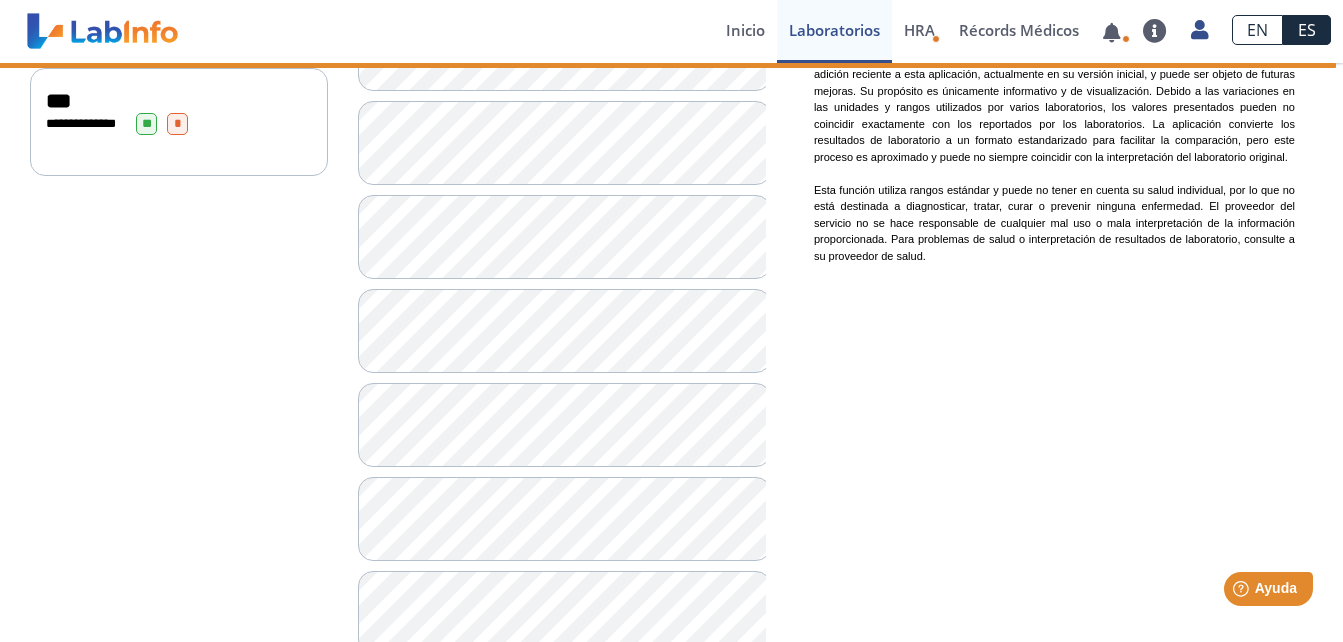 scroll, scrollTop: 543, scrollLeft: 0, axis: vertical 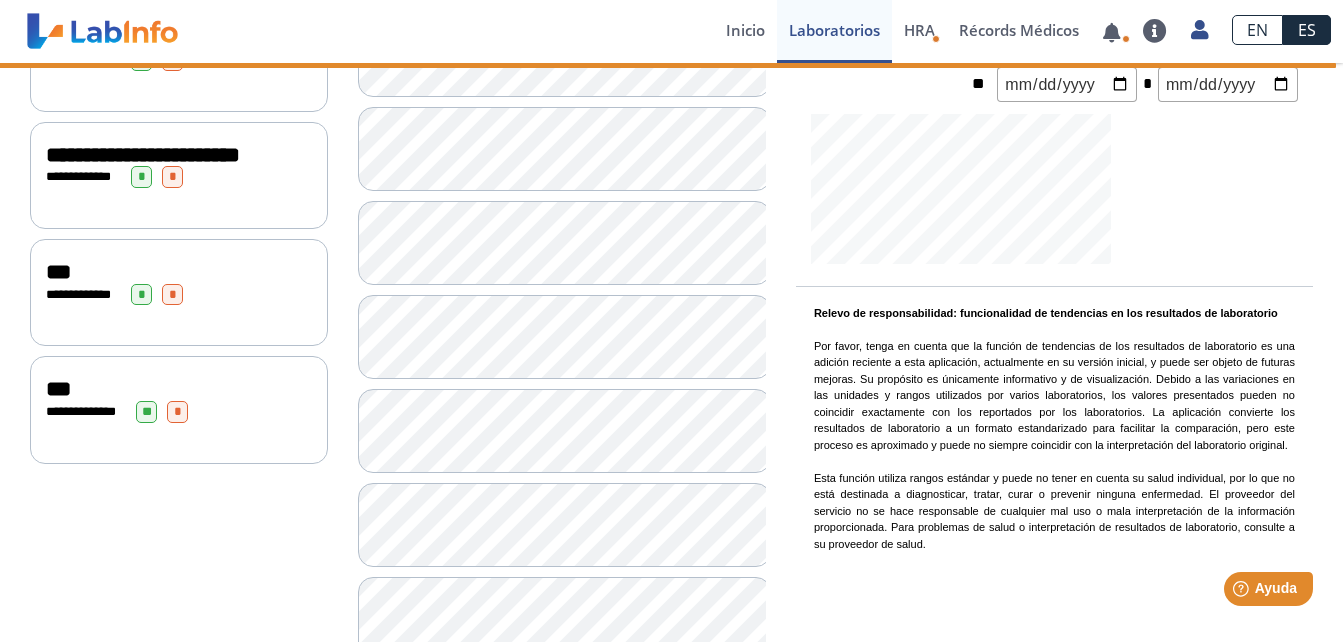 click on "**********" 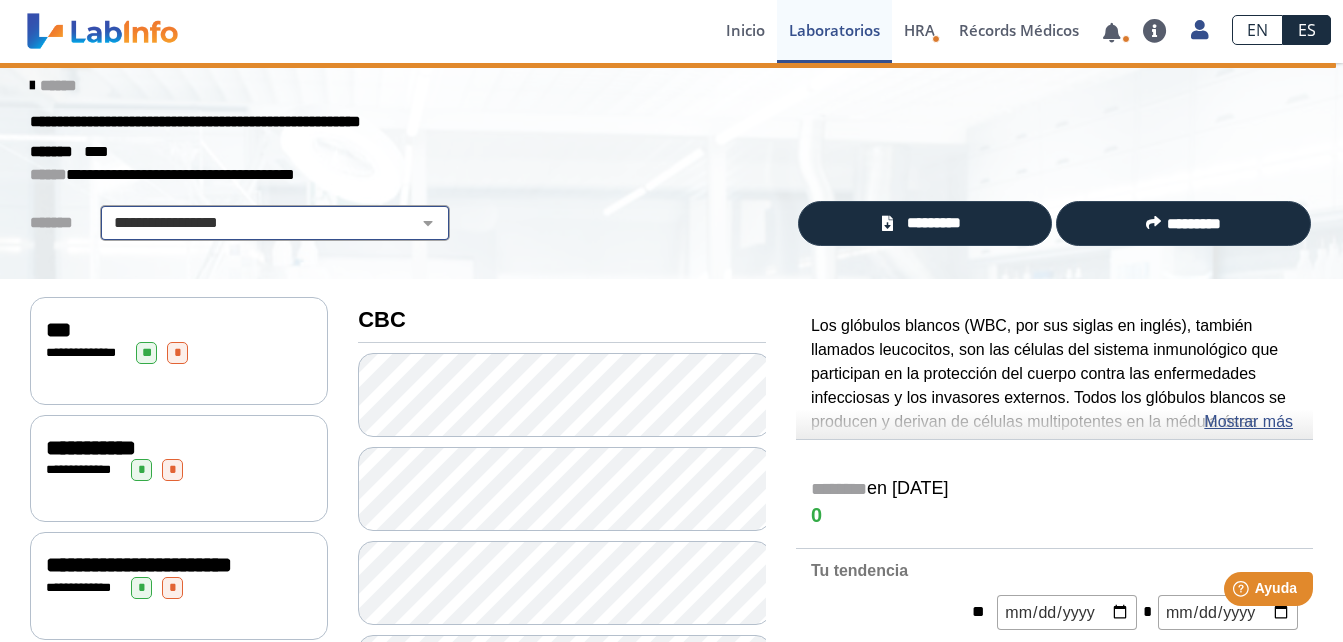 scroll, scrollTop: 0, scrollLeft: 0, axis: both 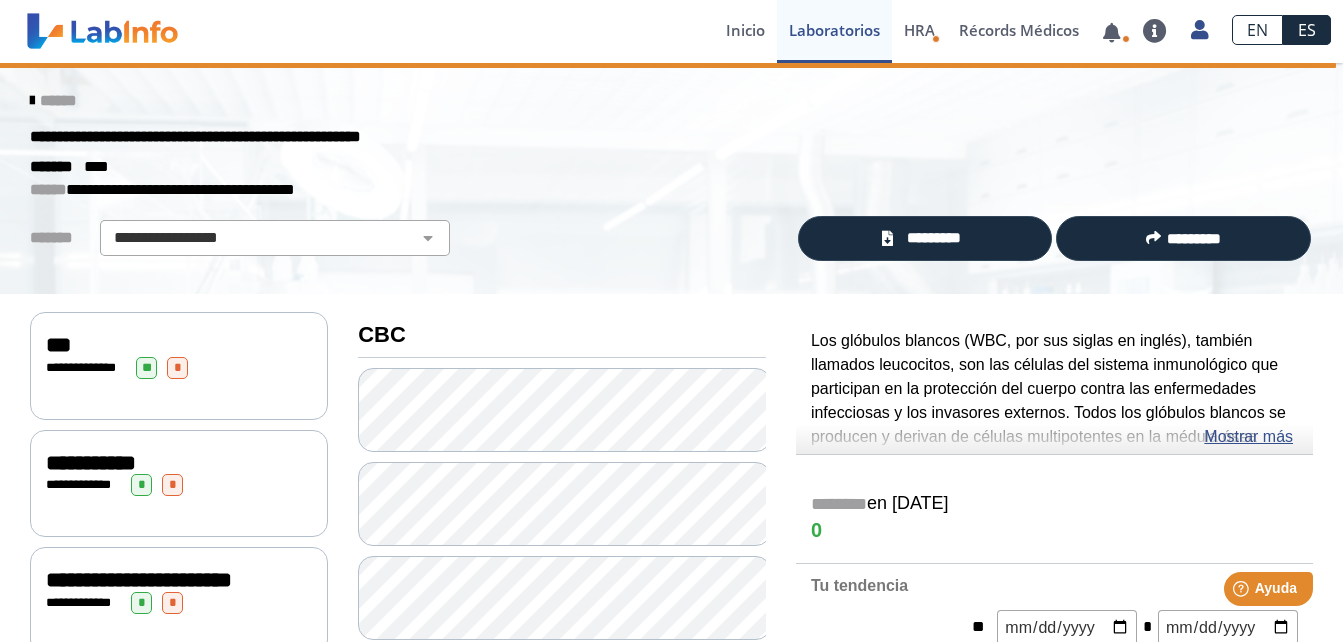 click on "******" 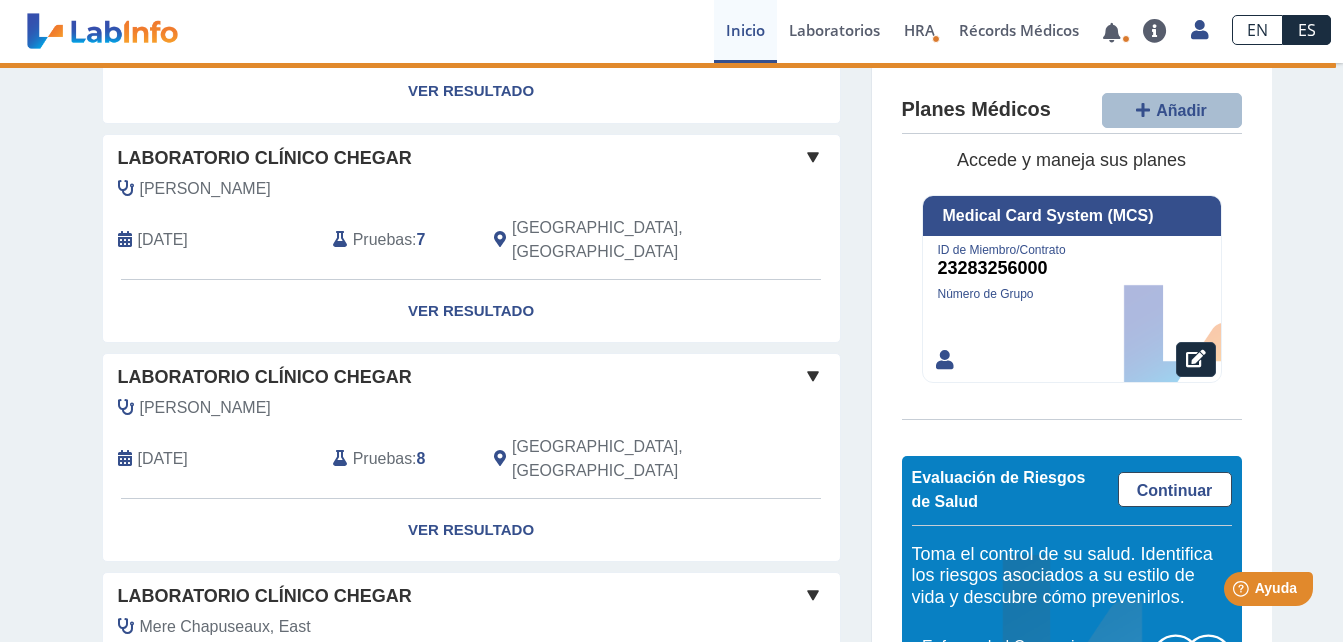 scroll, scrollTop: 1638, scrollLeft: 0, axis: vertical 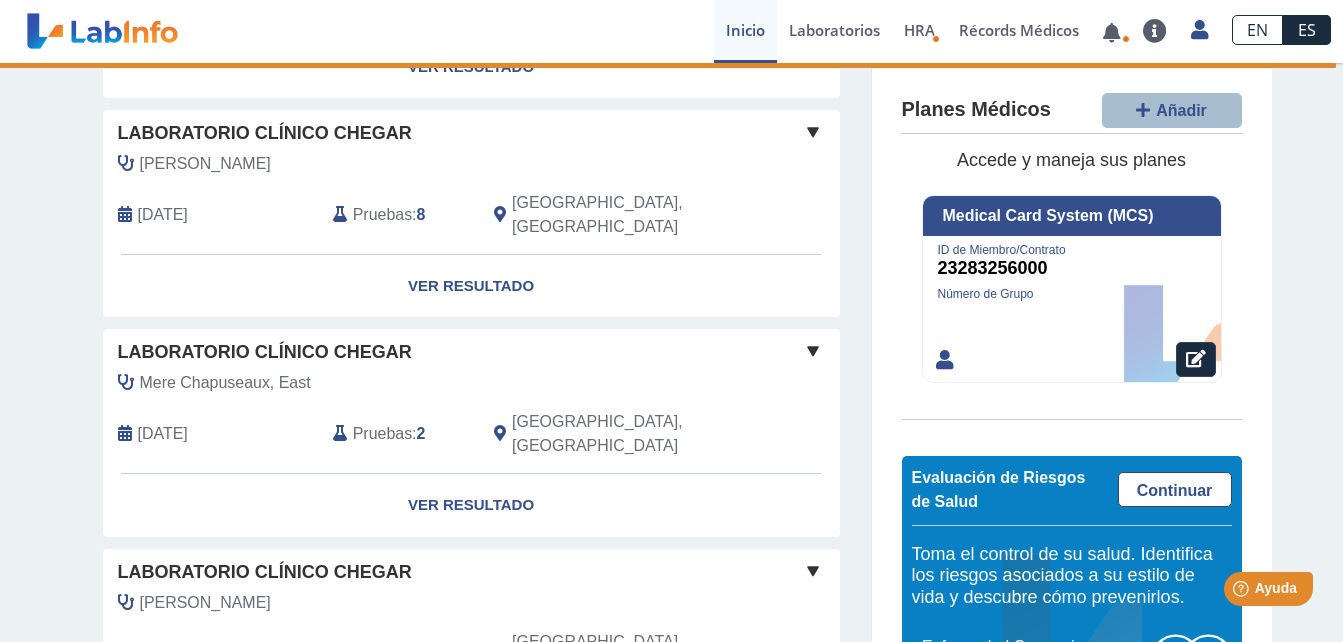 click on "Show more labs" 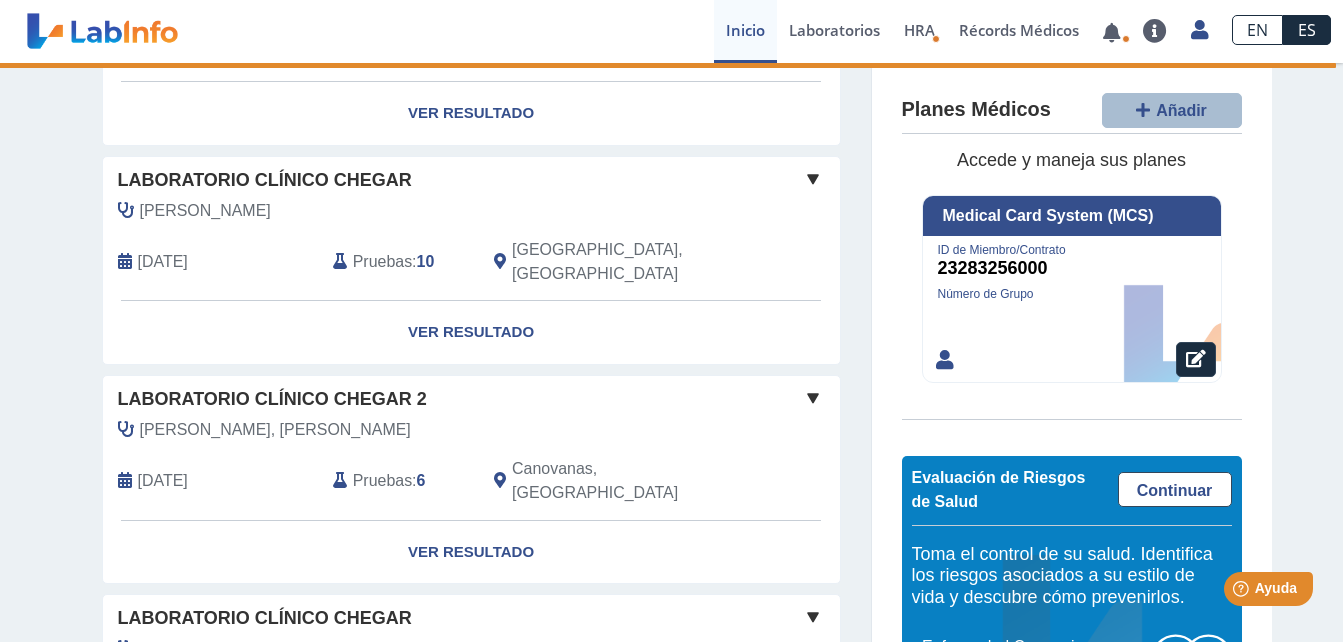 scroll, scrollTop: 2038, scrollLeft: 0, axis: vertical 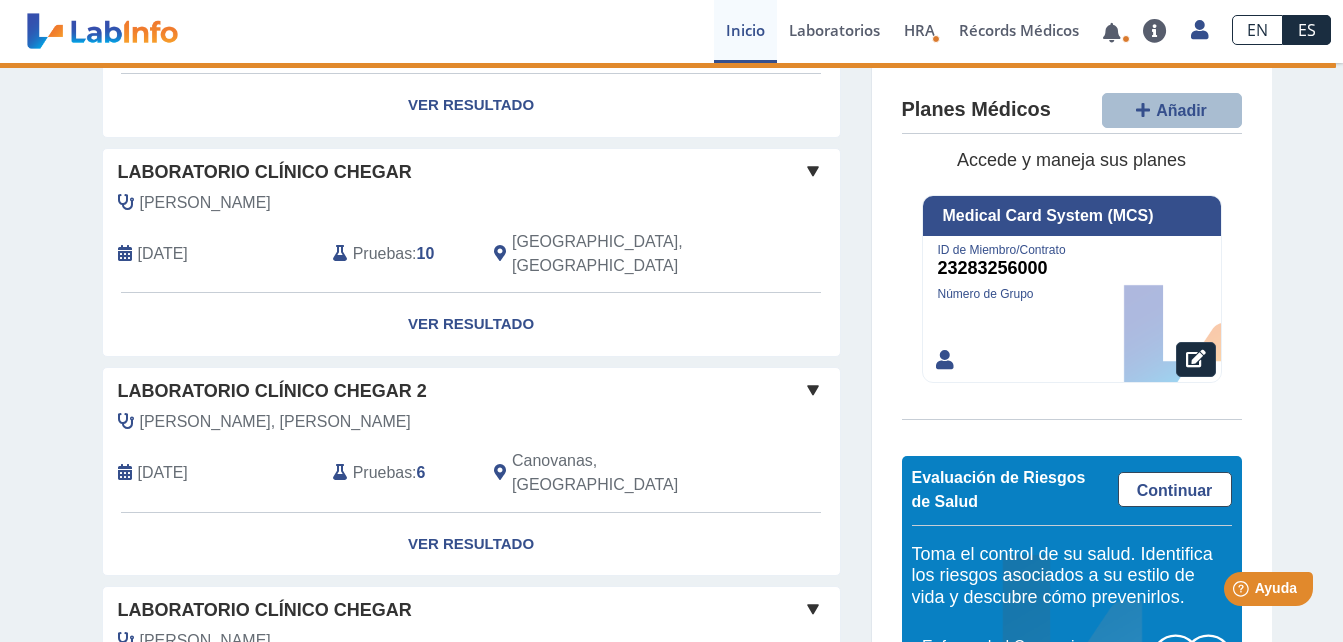 click on "Ver Resultado" 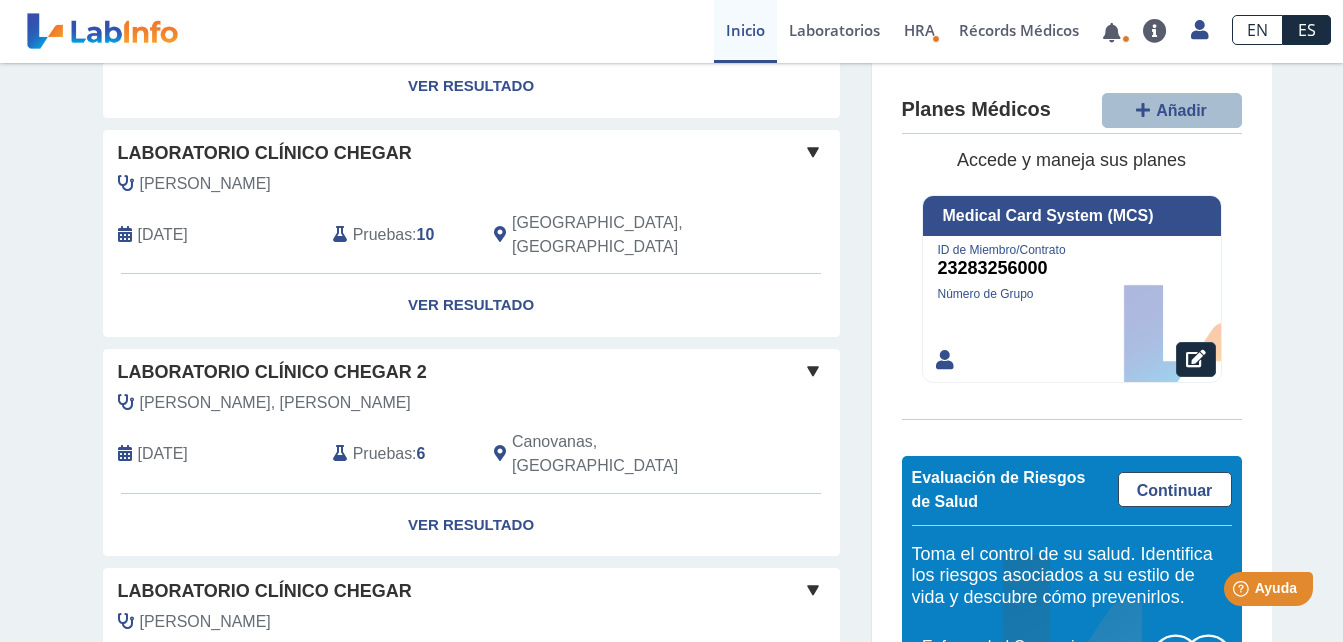 scroll, scrollTop: 2238, scrollLeft: 0, axis: vertical 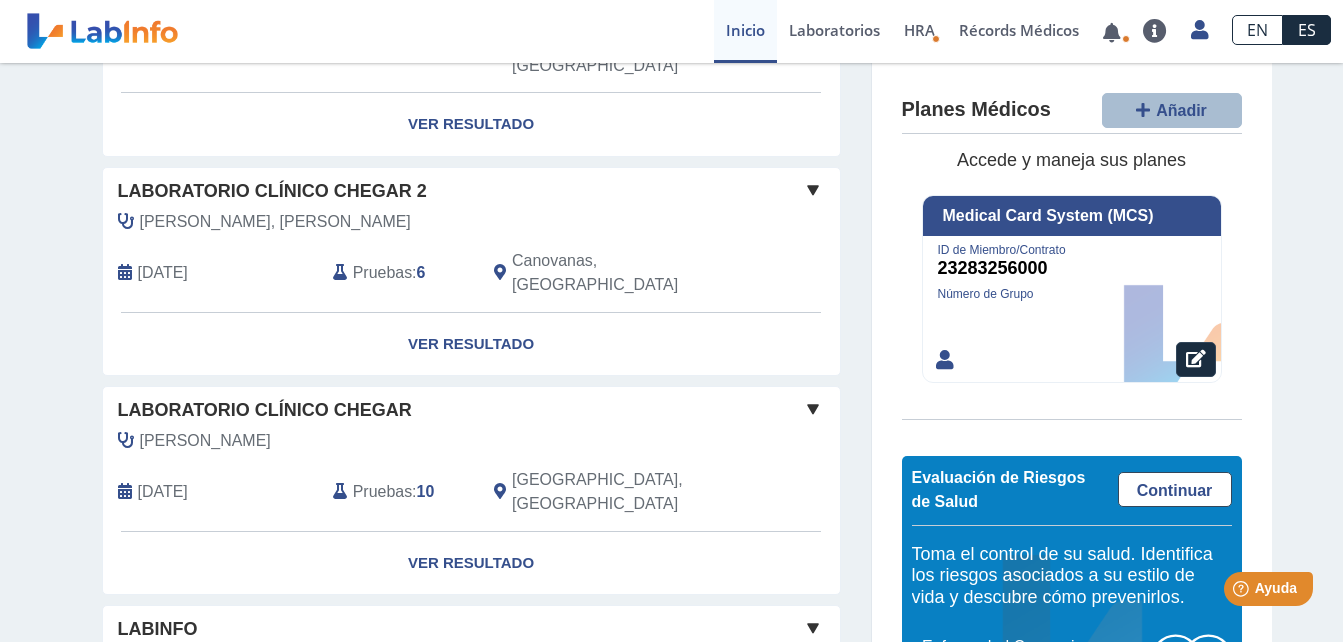 click on "Ver Resultado" 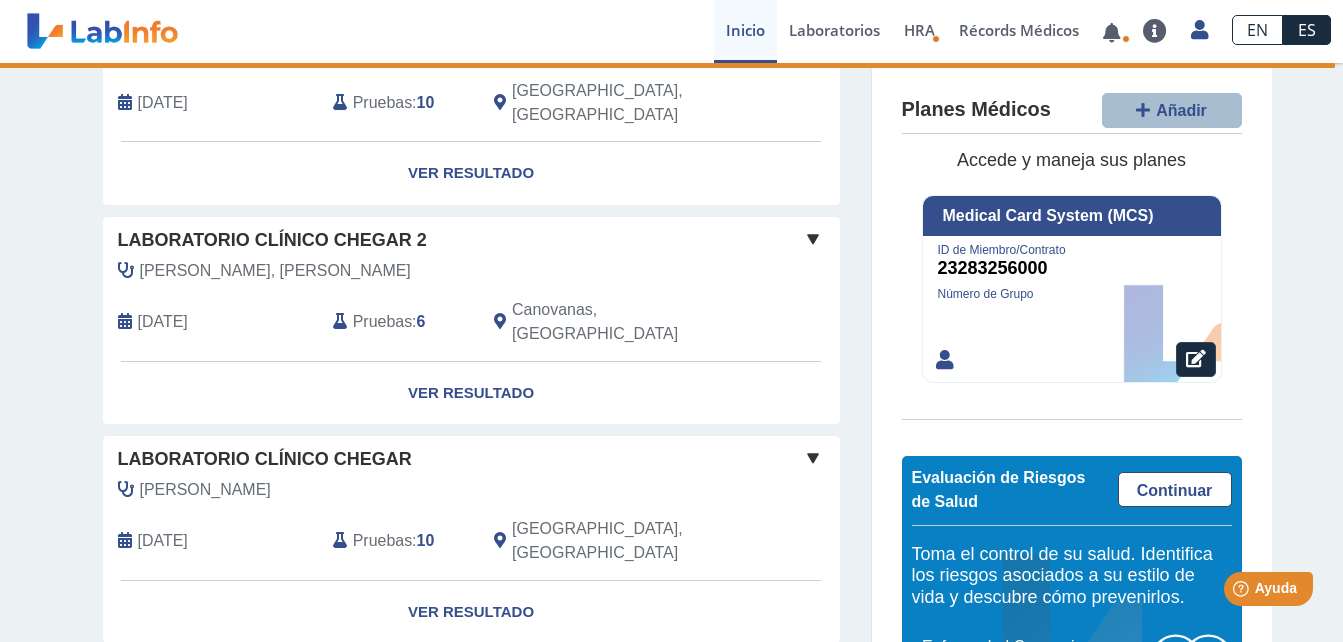 scroll, scrollTop: 1957, scrollLeft: 0, axis: vertical 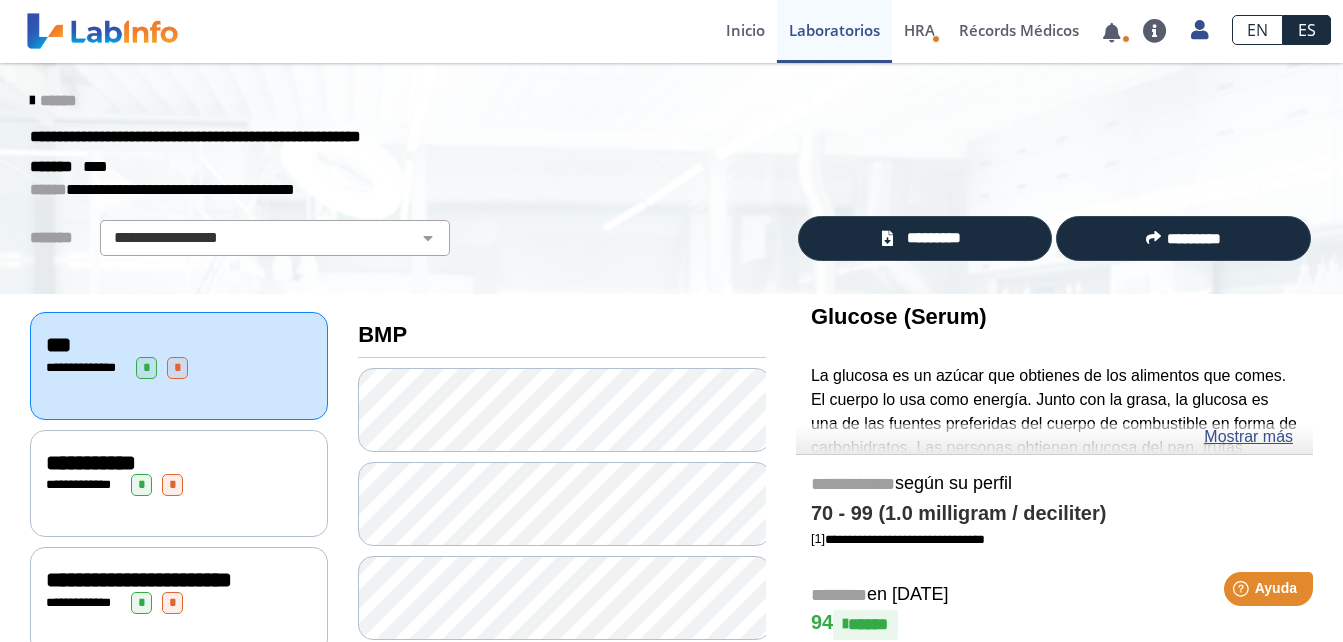 click on "******" 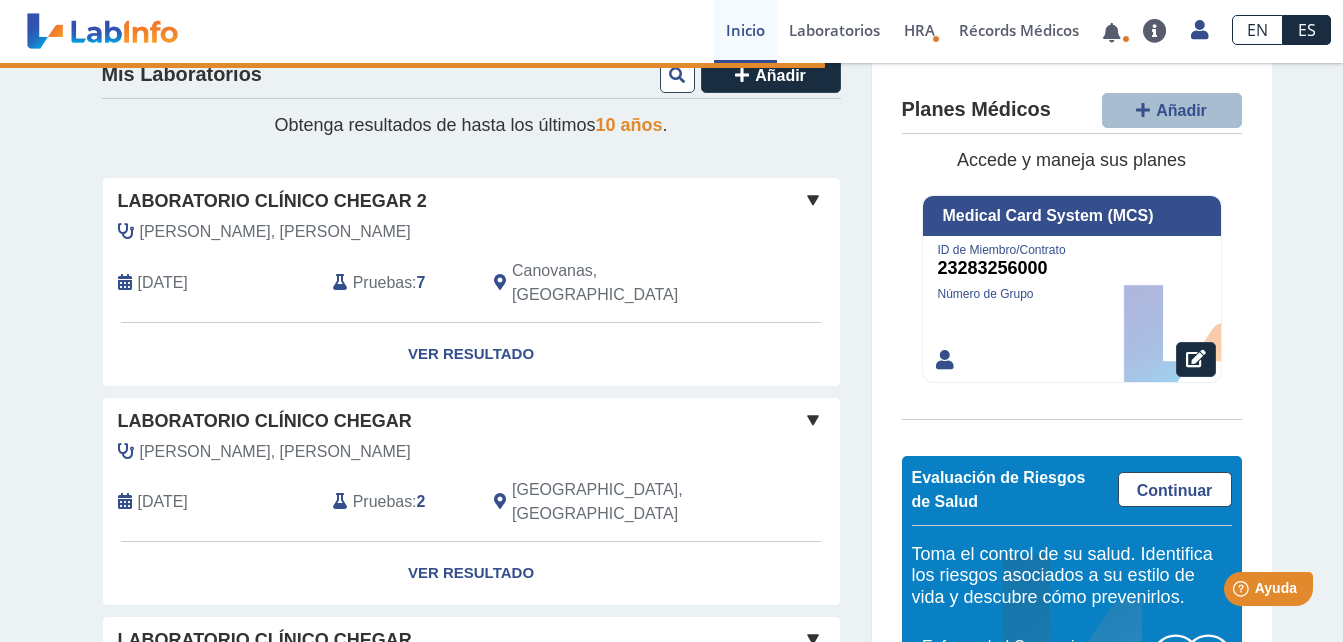 scroll, scrollTop: 0, scrollLeft: 0, axis: both 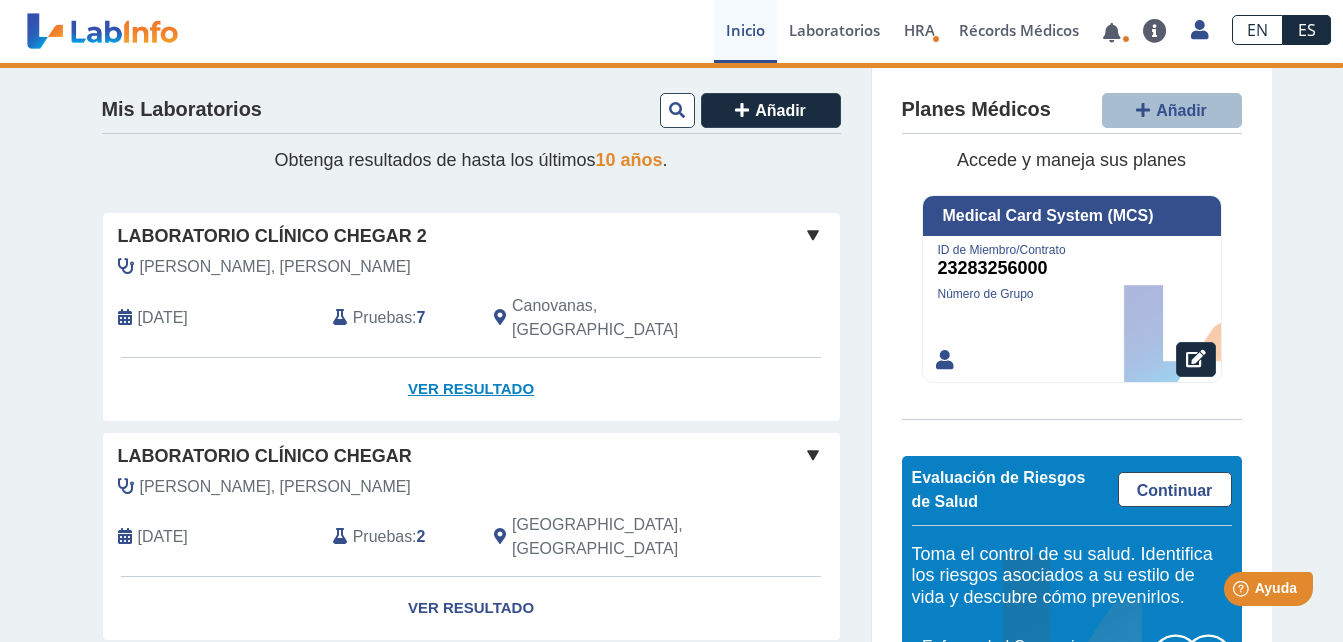 click on "Ver Resultado" 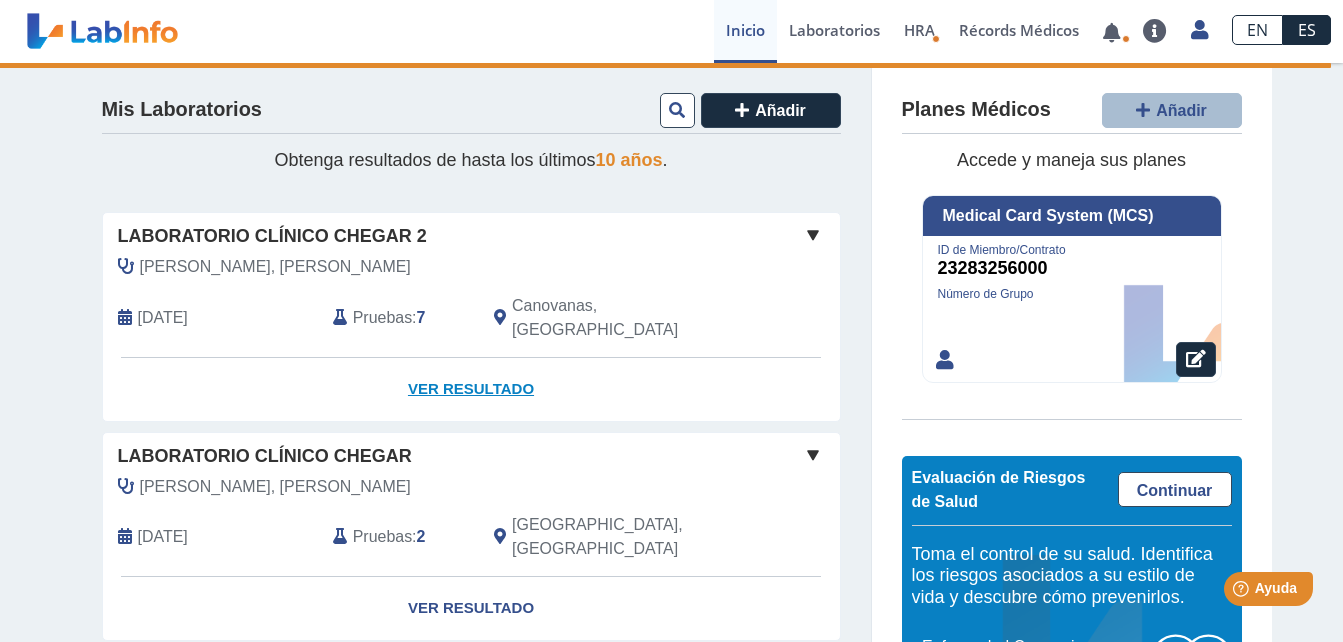 click on "Ver Resultado" 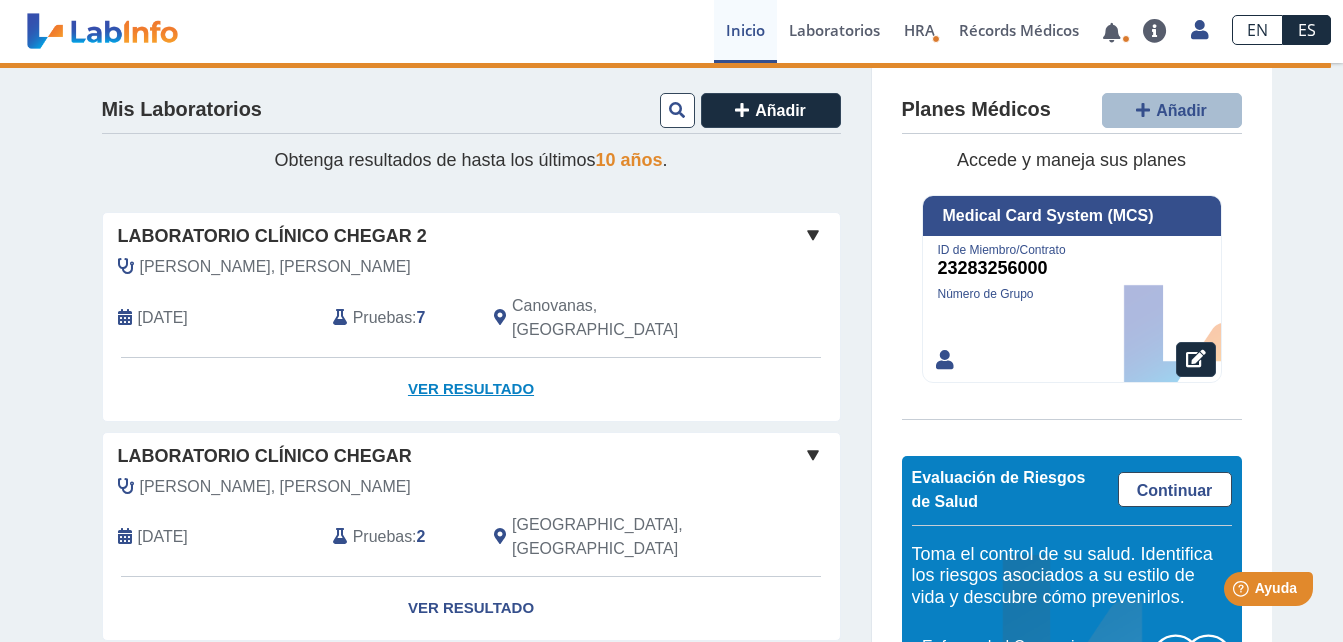click on "Ver Resultado" 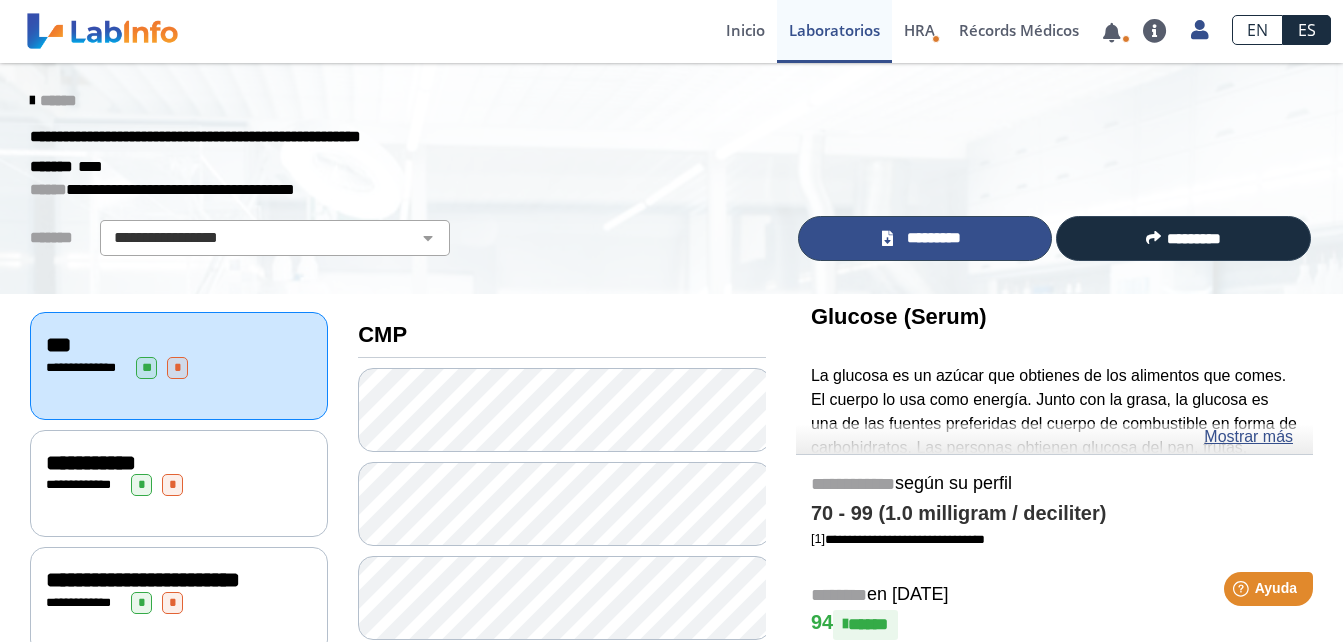 click on "*********" 